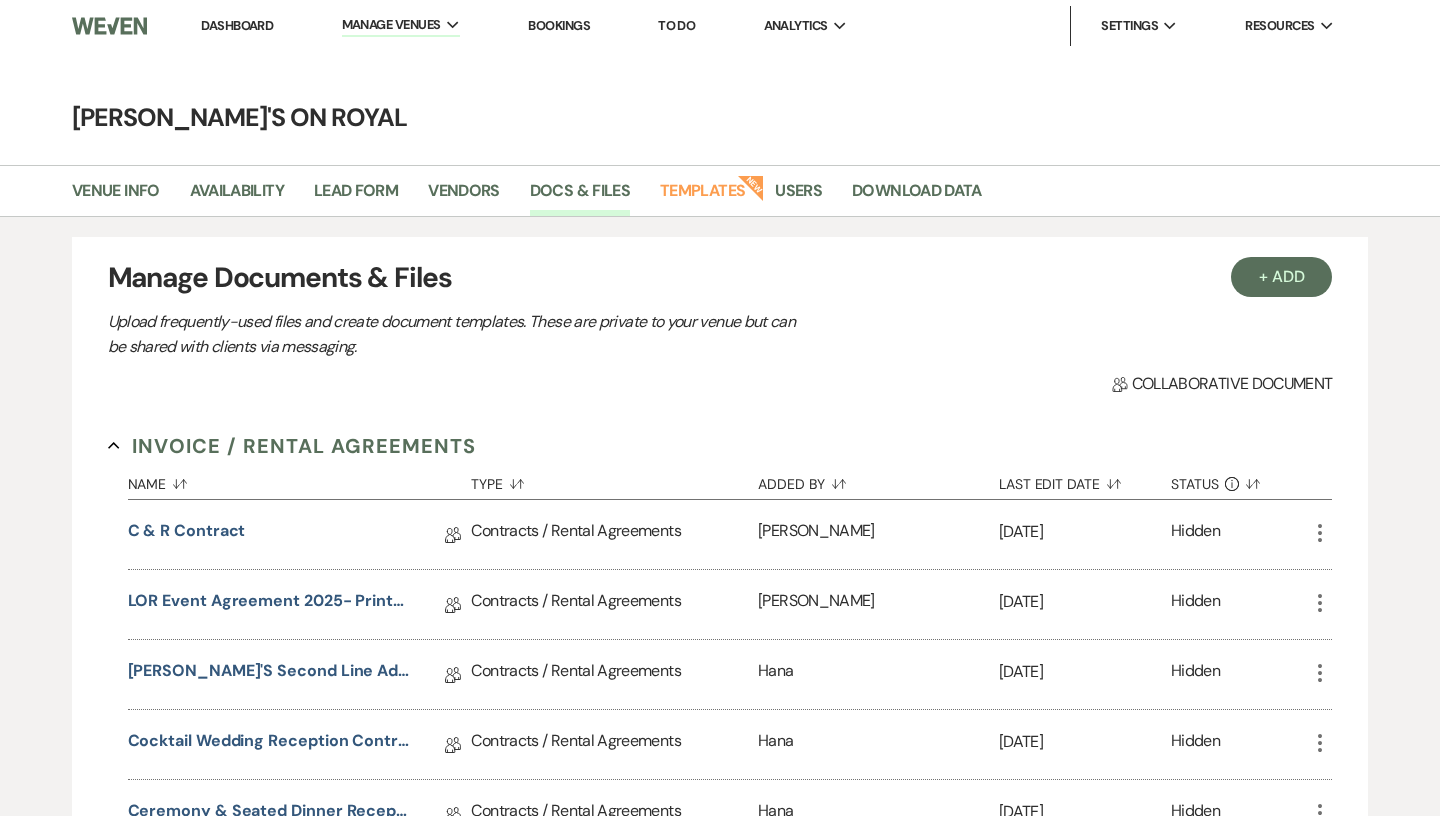 scroll, scrollTop: 0, scrollLeft: 0, axis: both 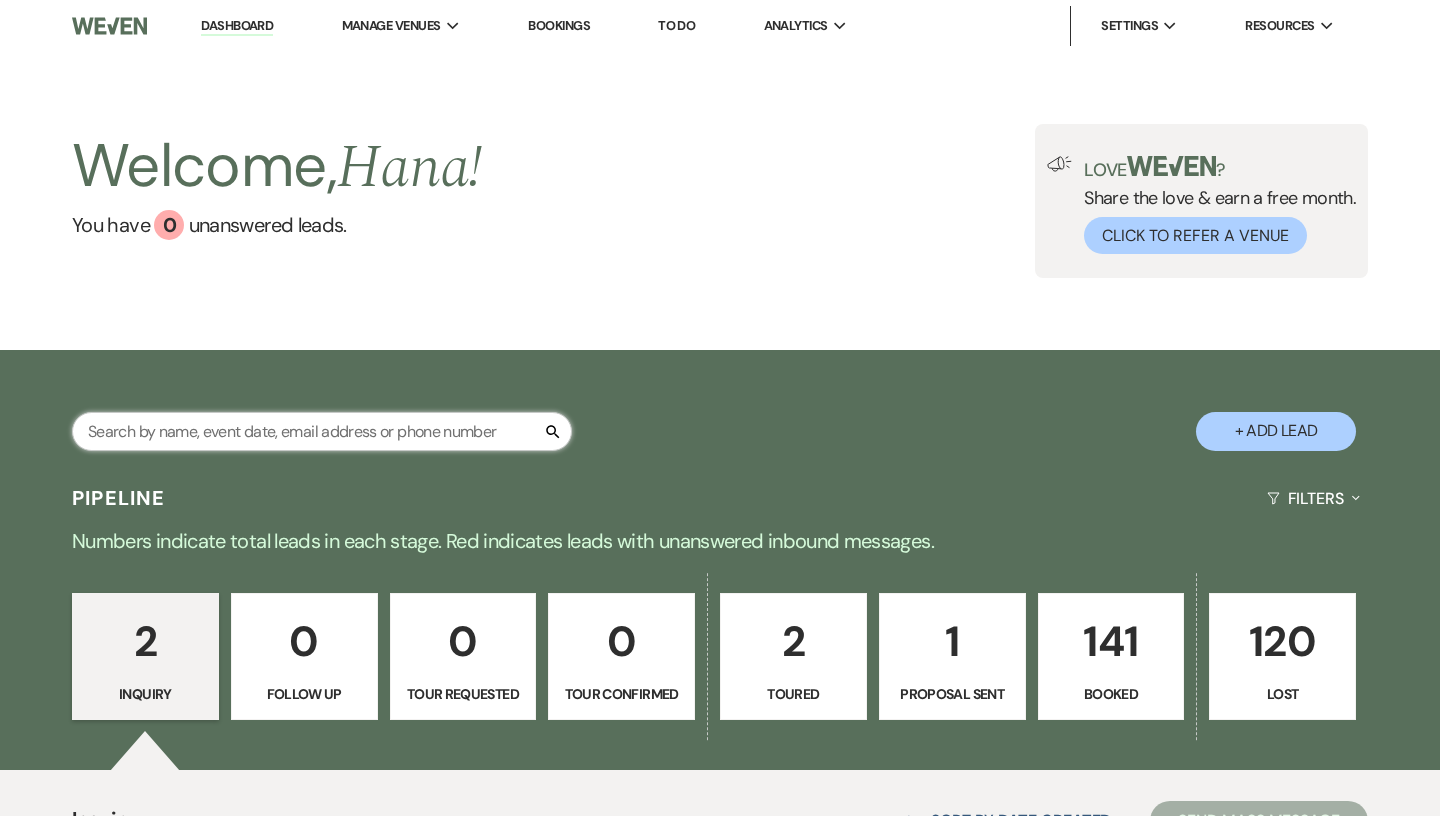 click at bounding box center (322, 431) 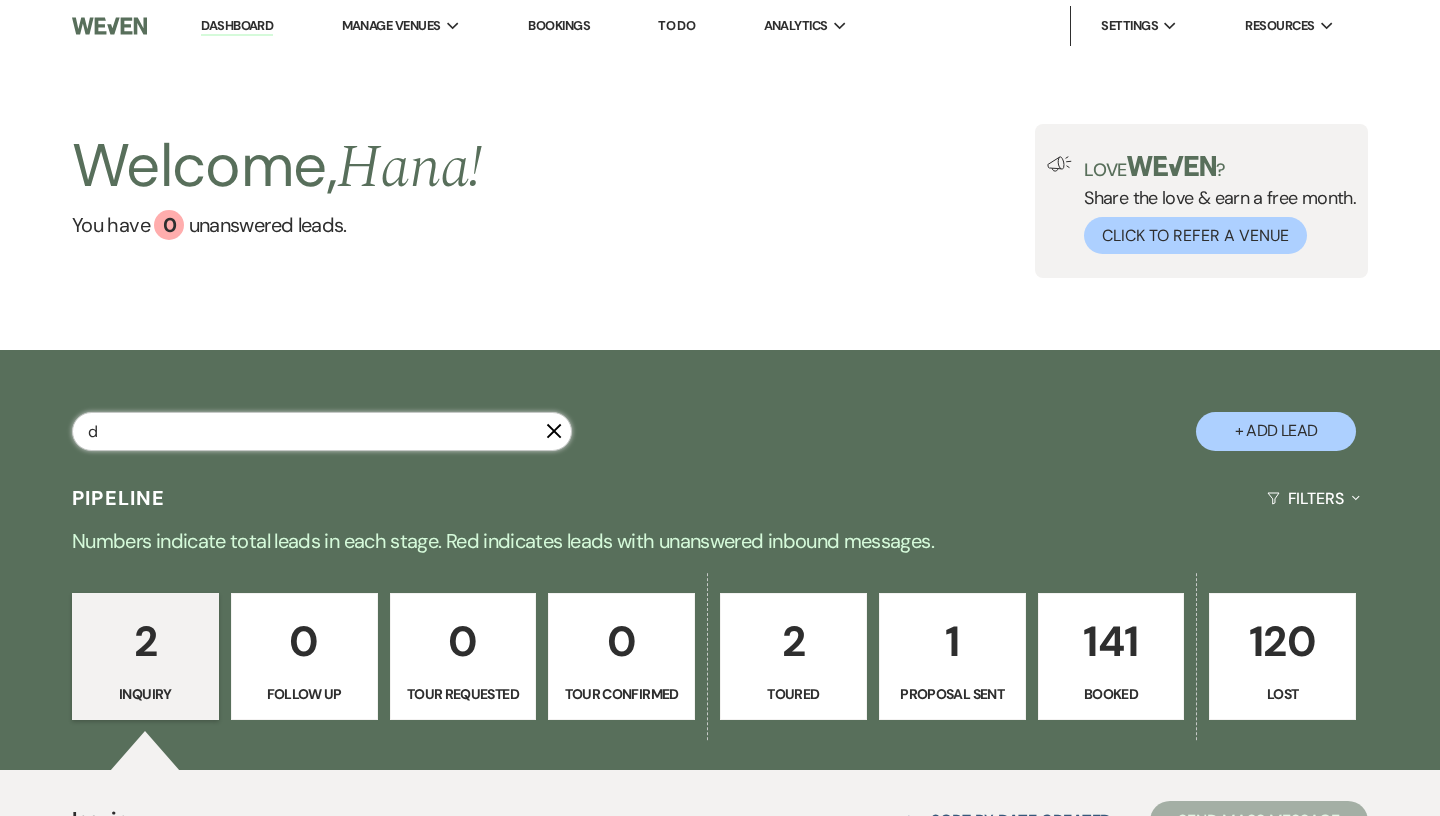type on "ds" 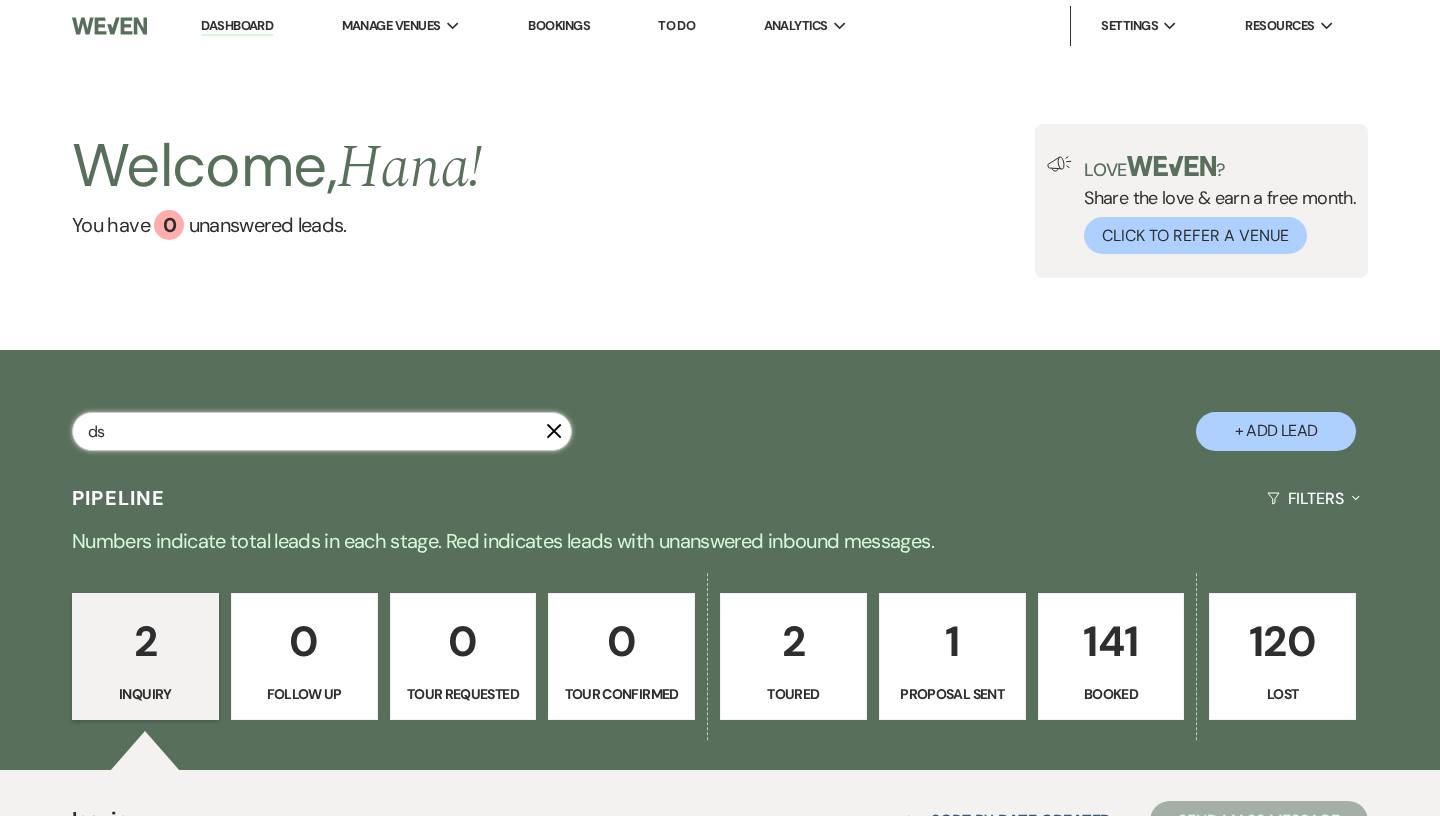 select on "8" 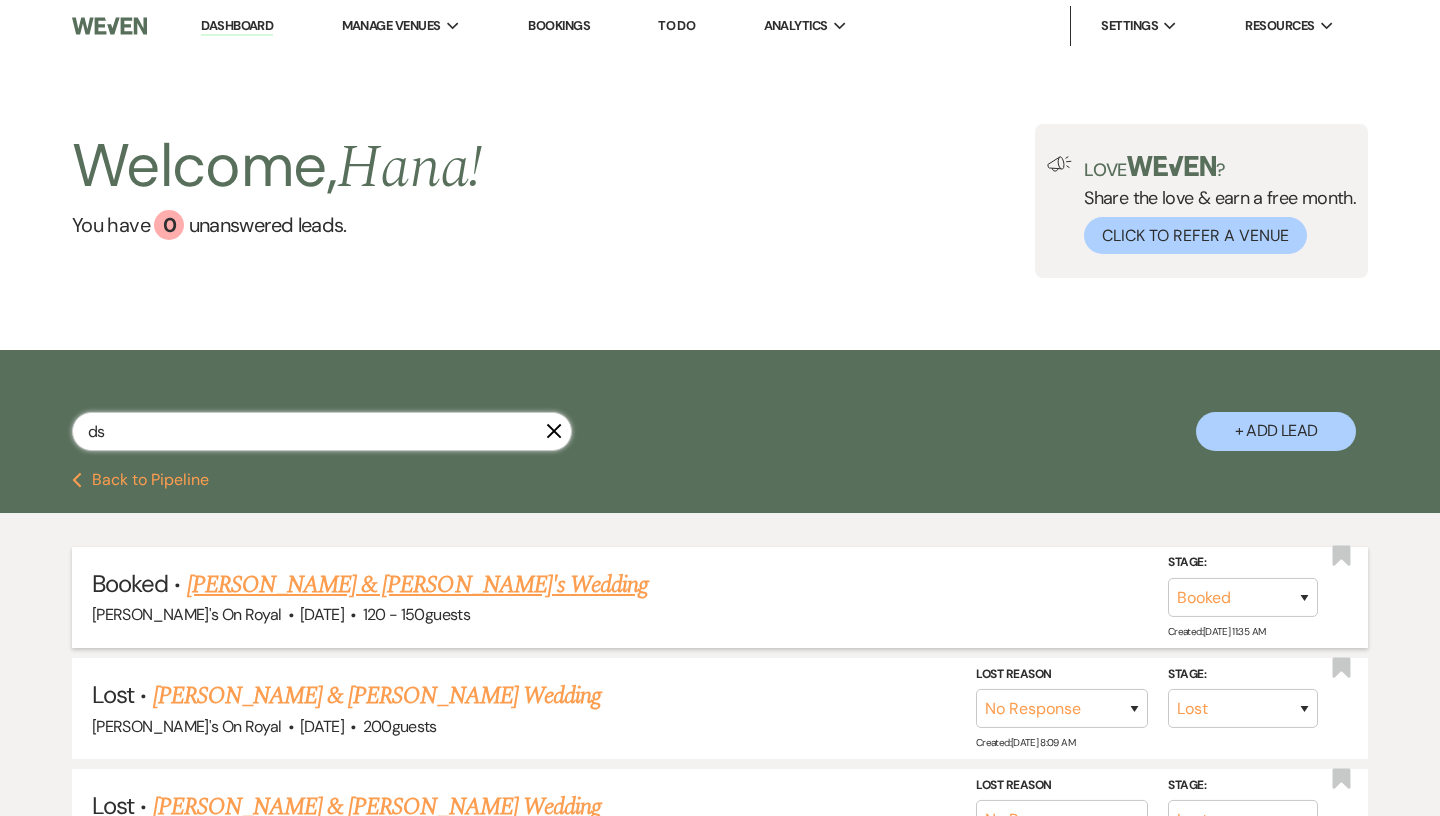 type on "ds" 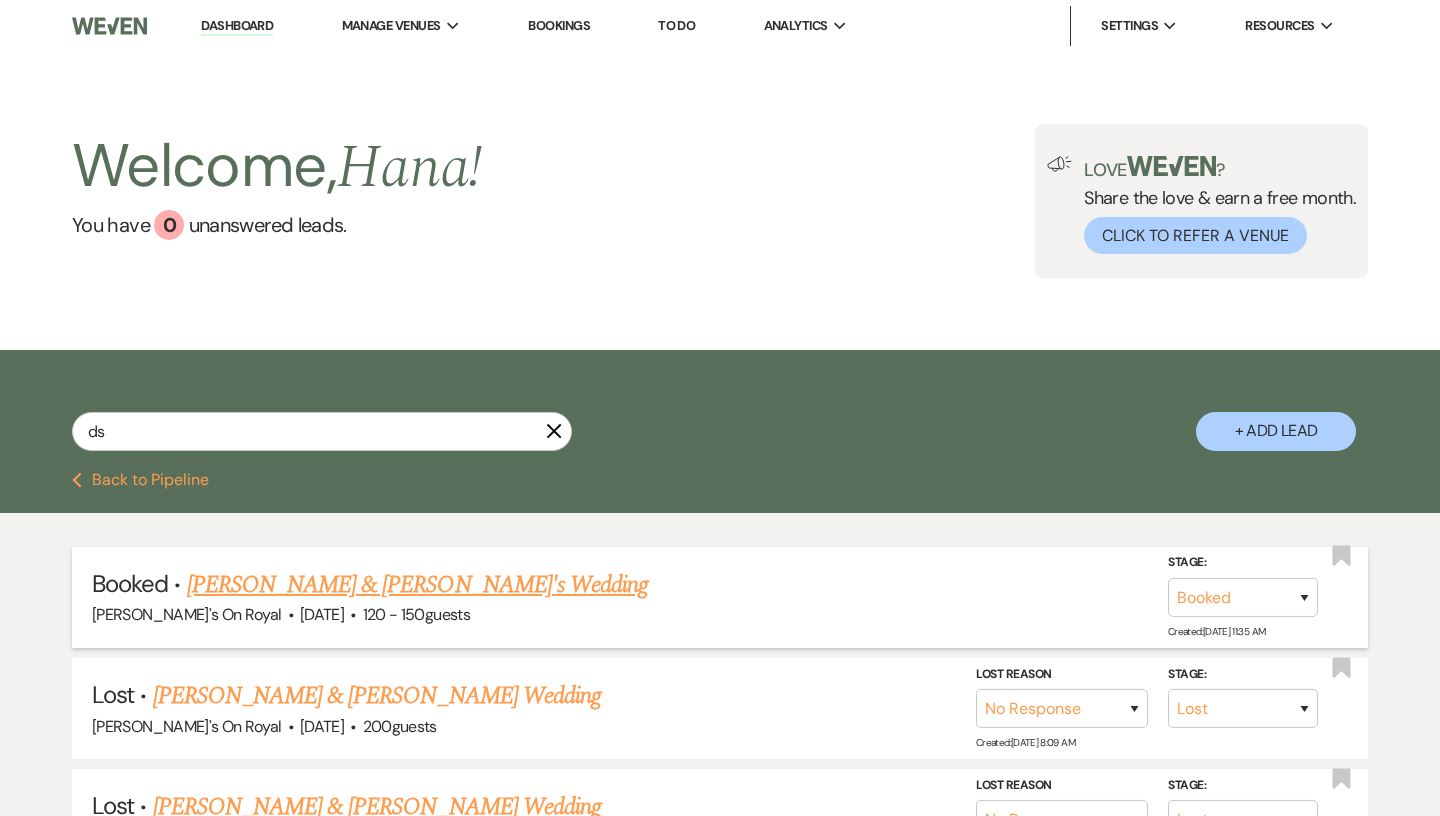 click on "[PERSON_NAME] & [PERSON_NAME]'s Wedding" at bounding box center [418, 585] 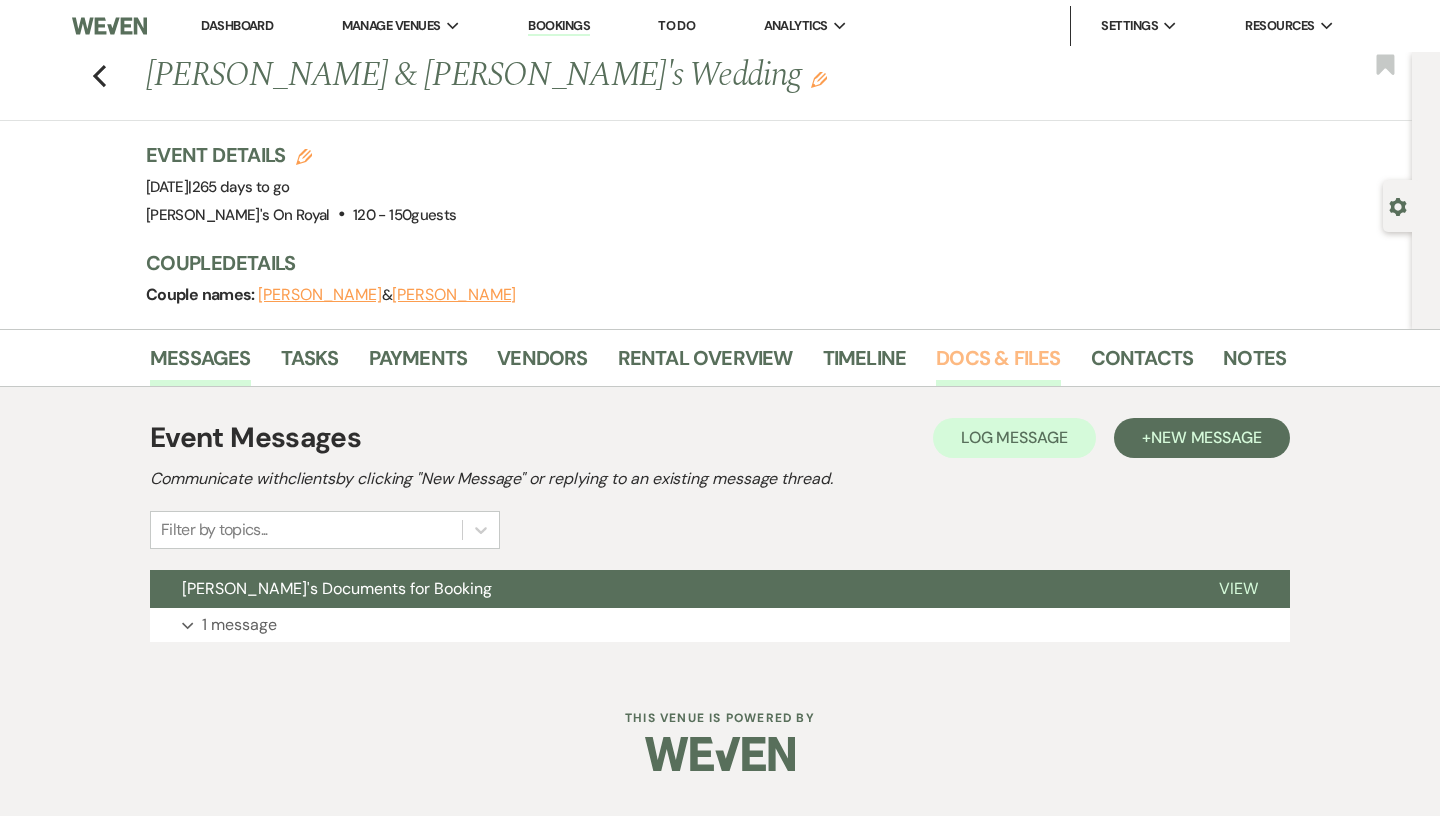click on "Docs & Files" at bounding box center (998, 364) 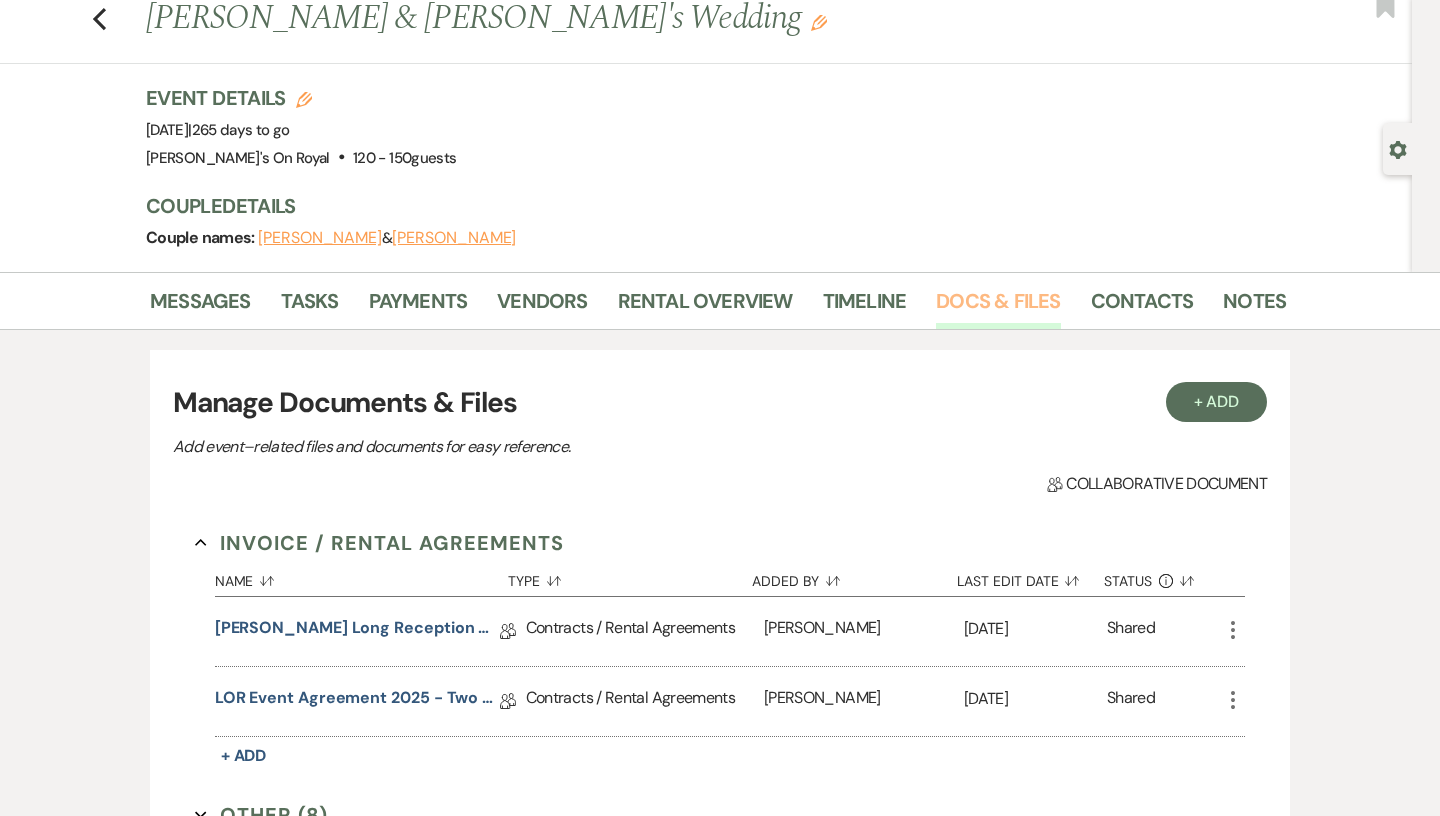 scroll, scrollTop: 408, scrollLeft: 0, axis: vertical 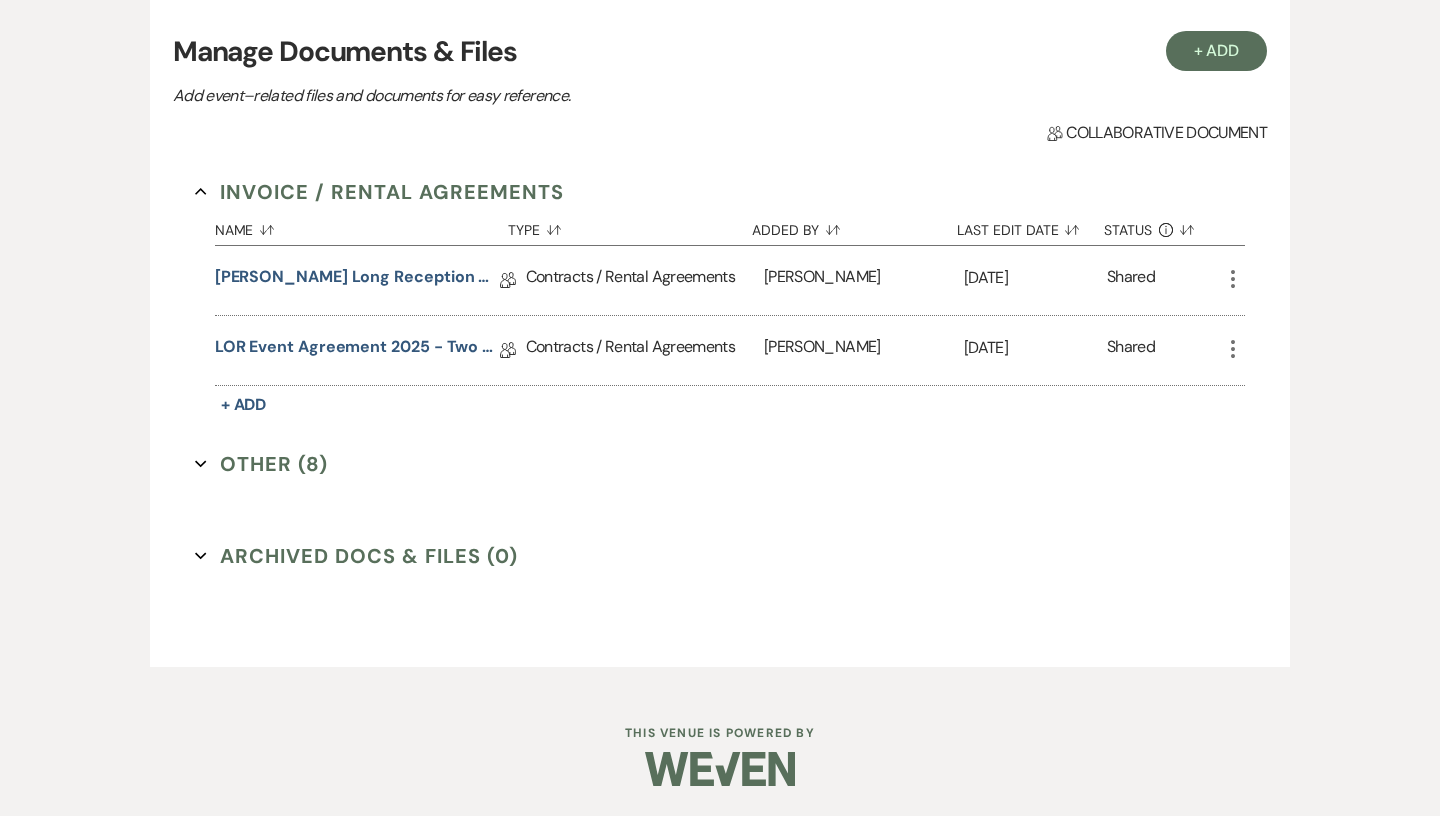 click on "Other (8) Expand" at bounding box center [261, 464] 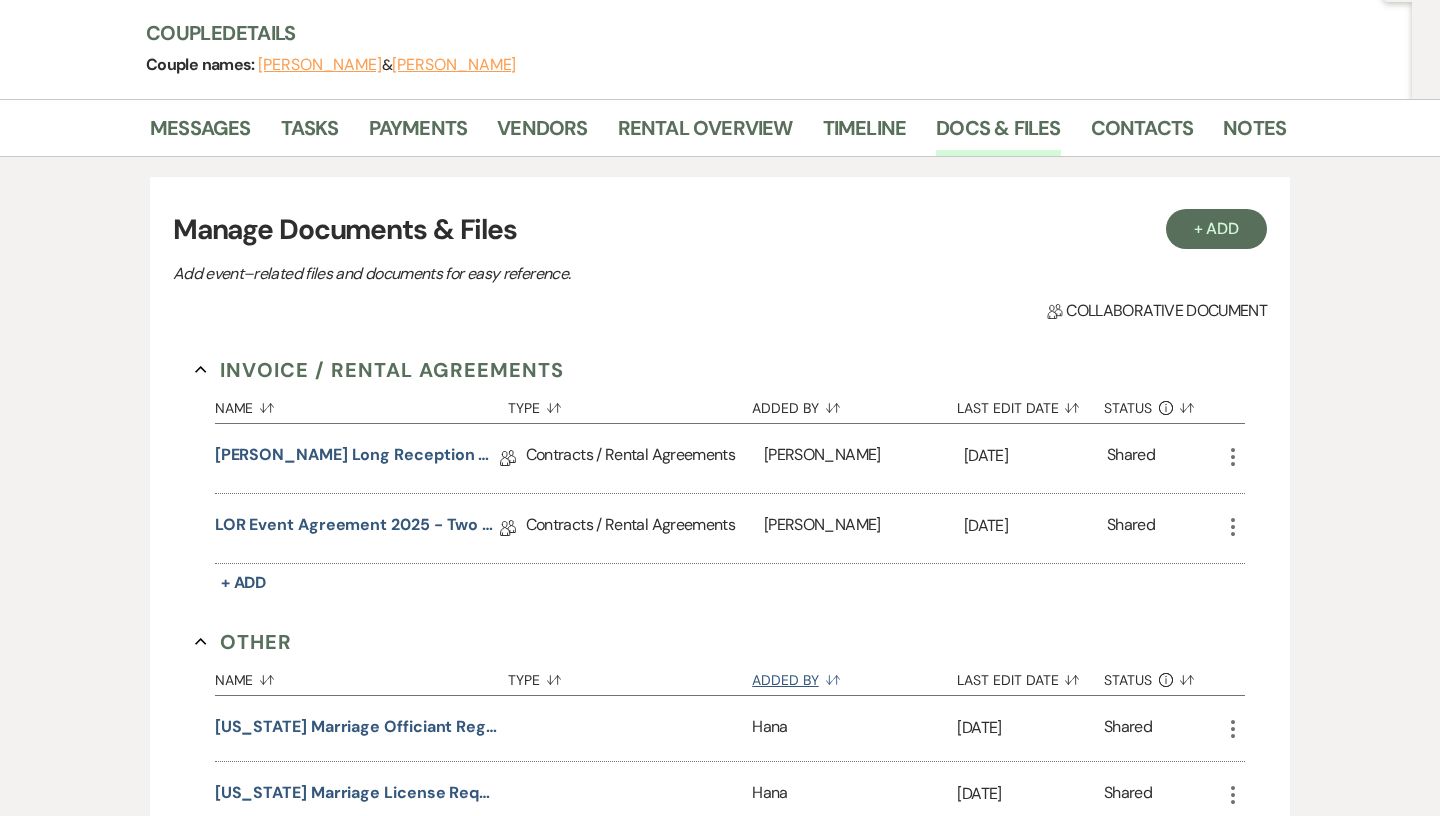 scroll, scrollTop: 98, scrollLeft: 0, axis: vertical 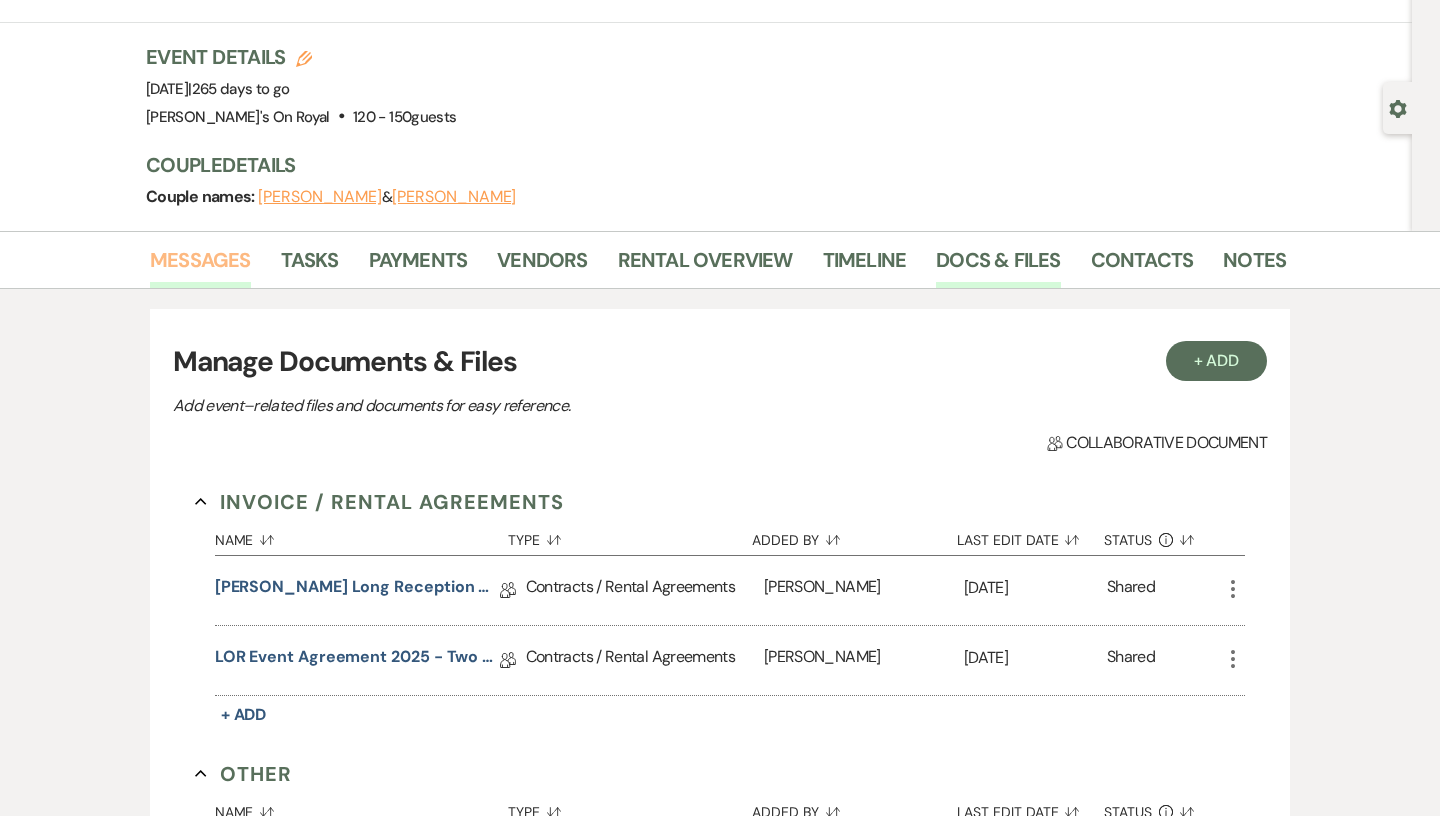click on "Messages" at bounding box center [200, 266] 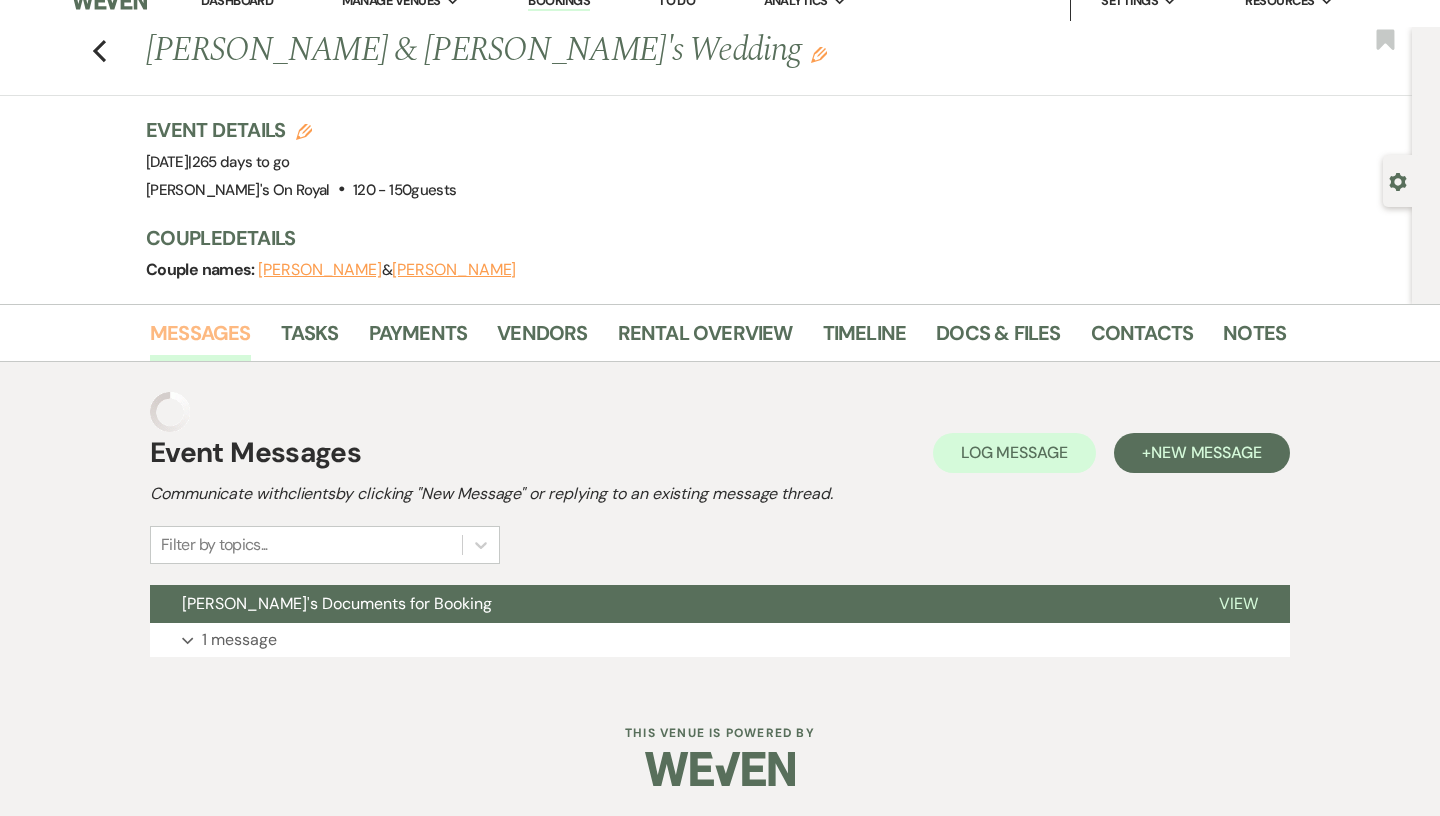 scroll, scrollTop: 0, scrollLeft: 0, axis: both 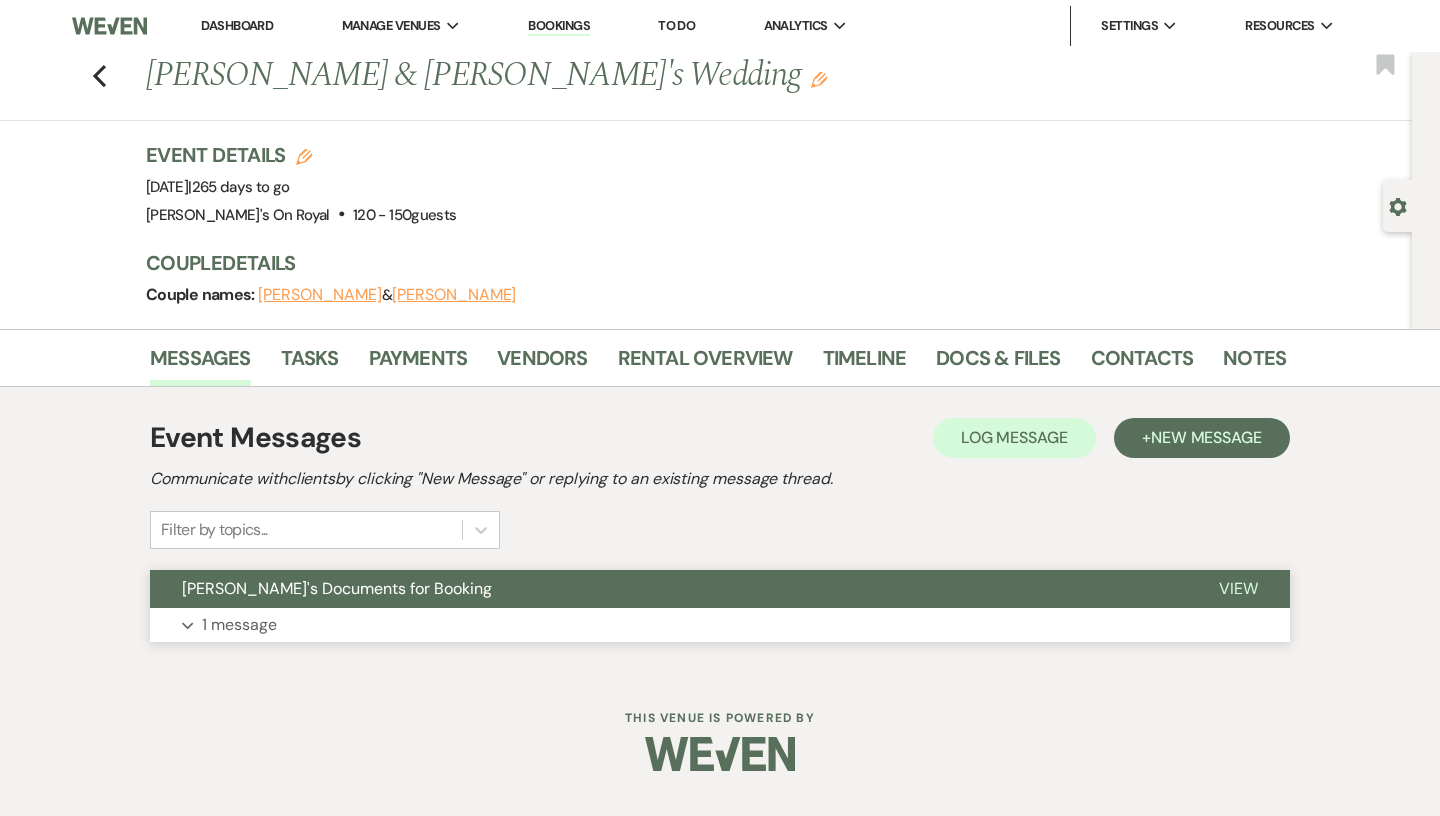click on "[PERSON_NAME]'s Documents for Booking" at bounding box center [668, 589] 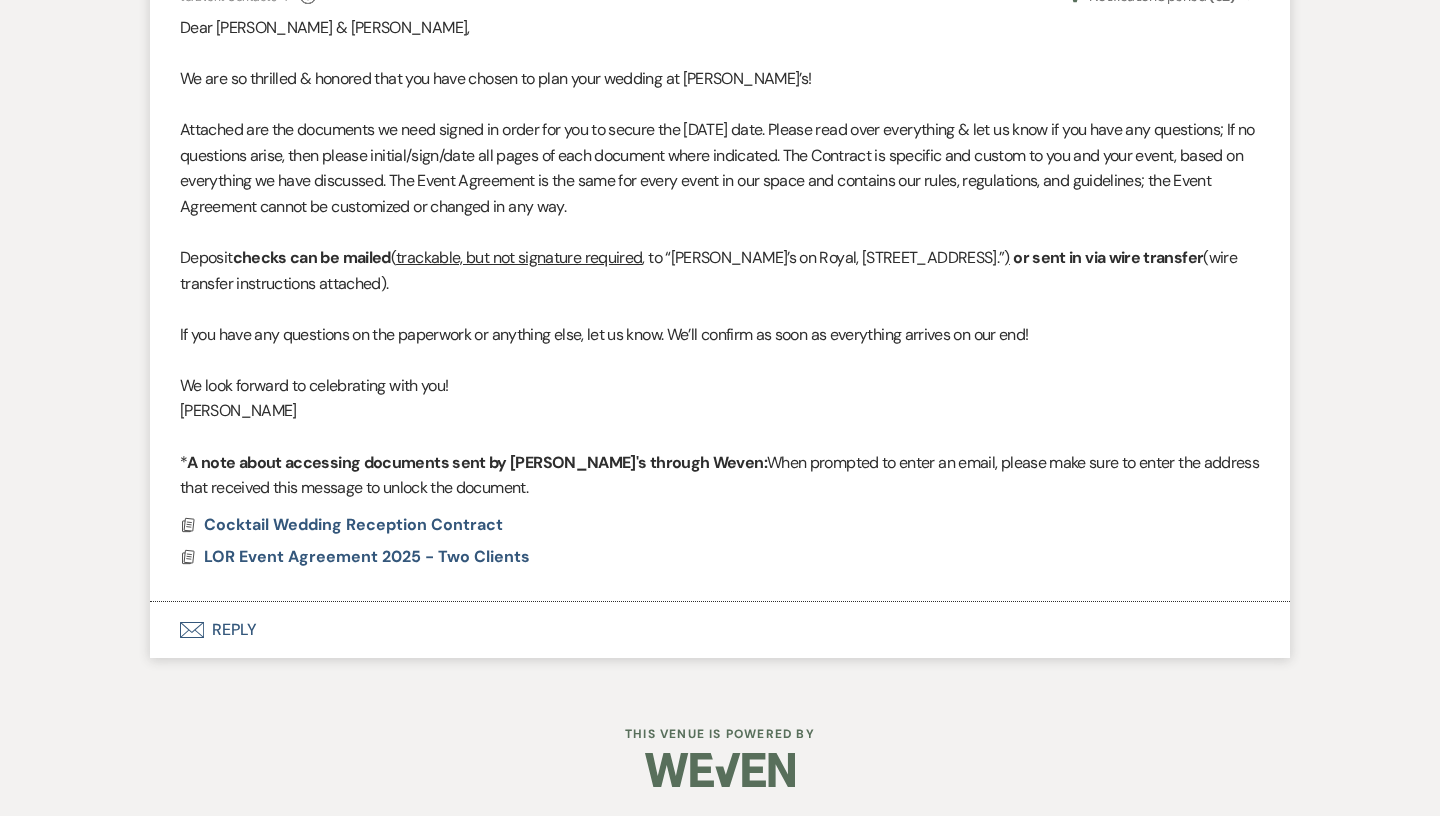 scroll, scrollTop: 0, scrollLeft: 0, axis: both 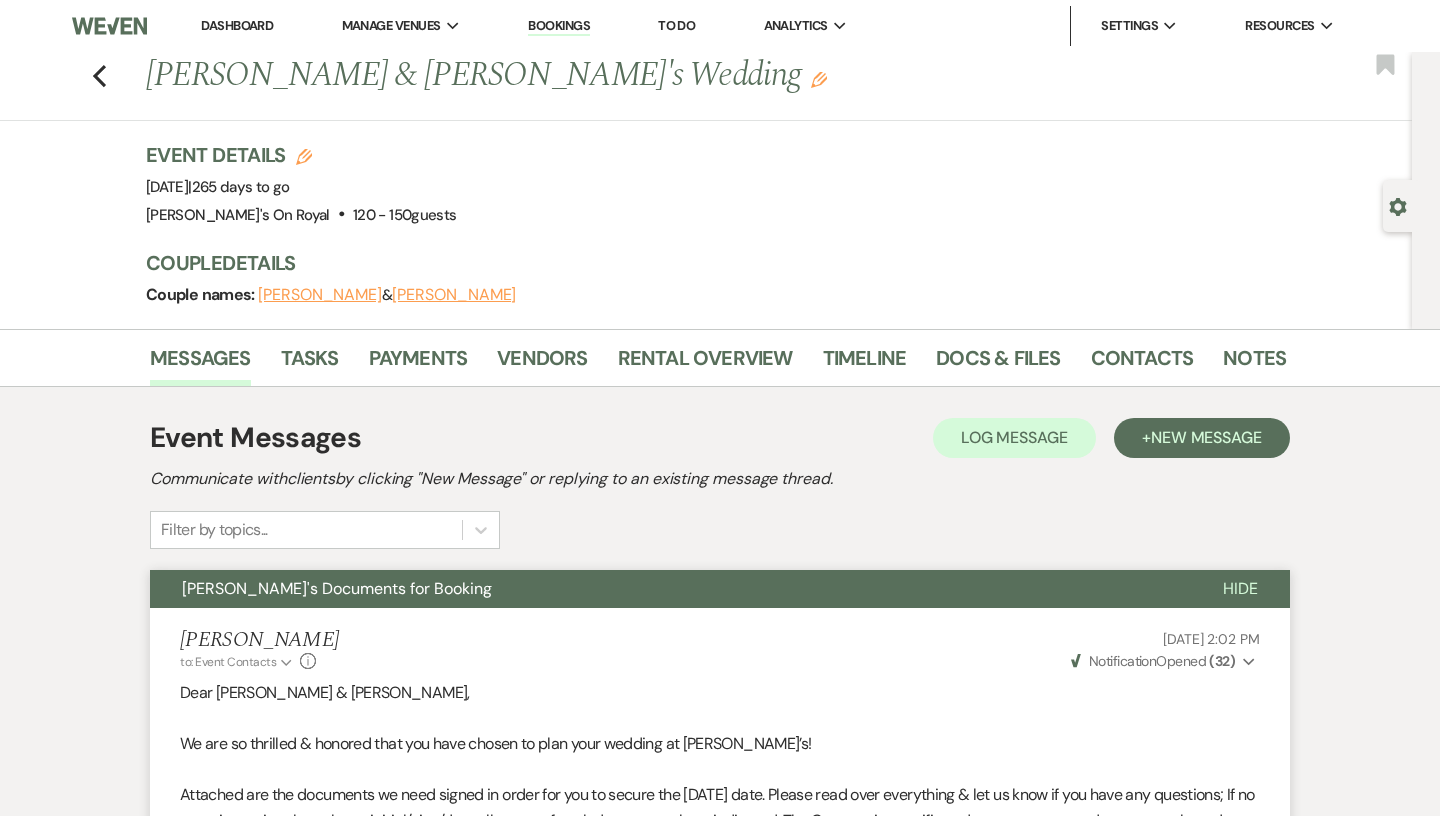 click on "Docs & Files" at bounding box center [1013, 362] 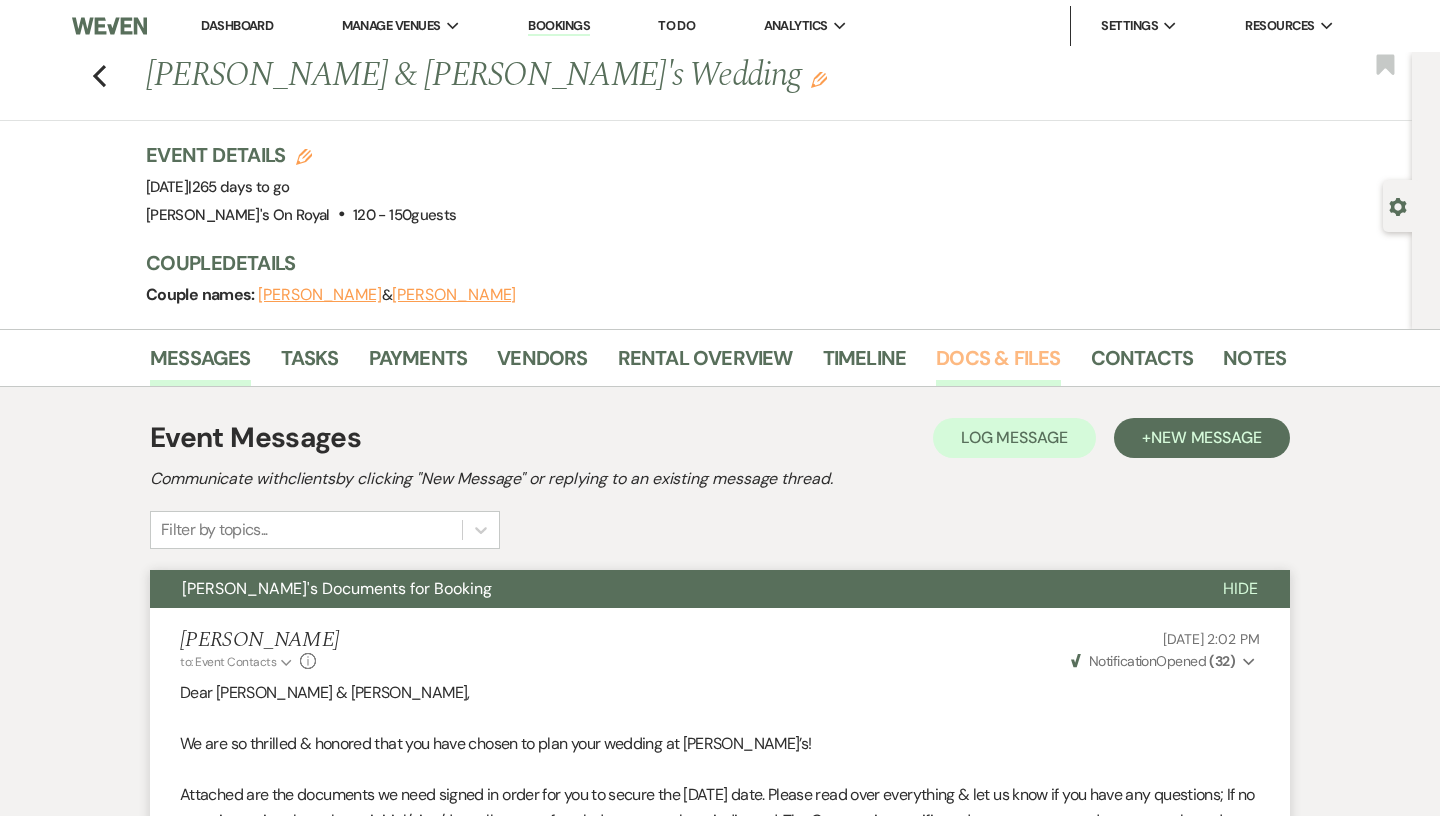 click on "Docs & Files" at bounding box center (998, 364) 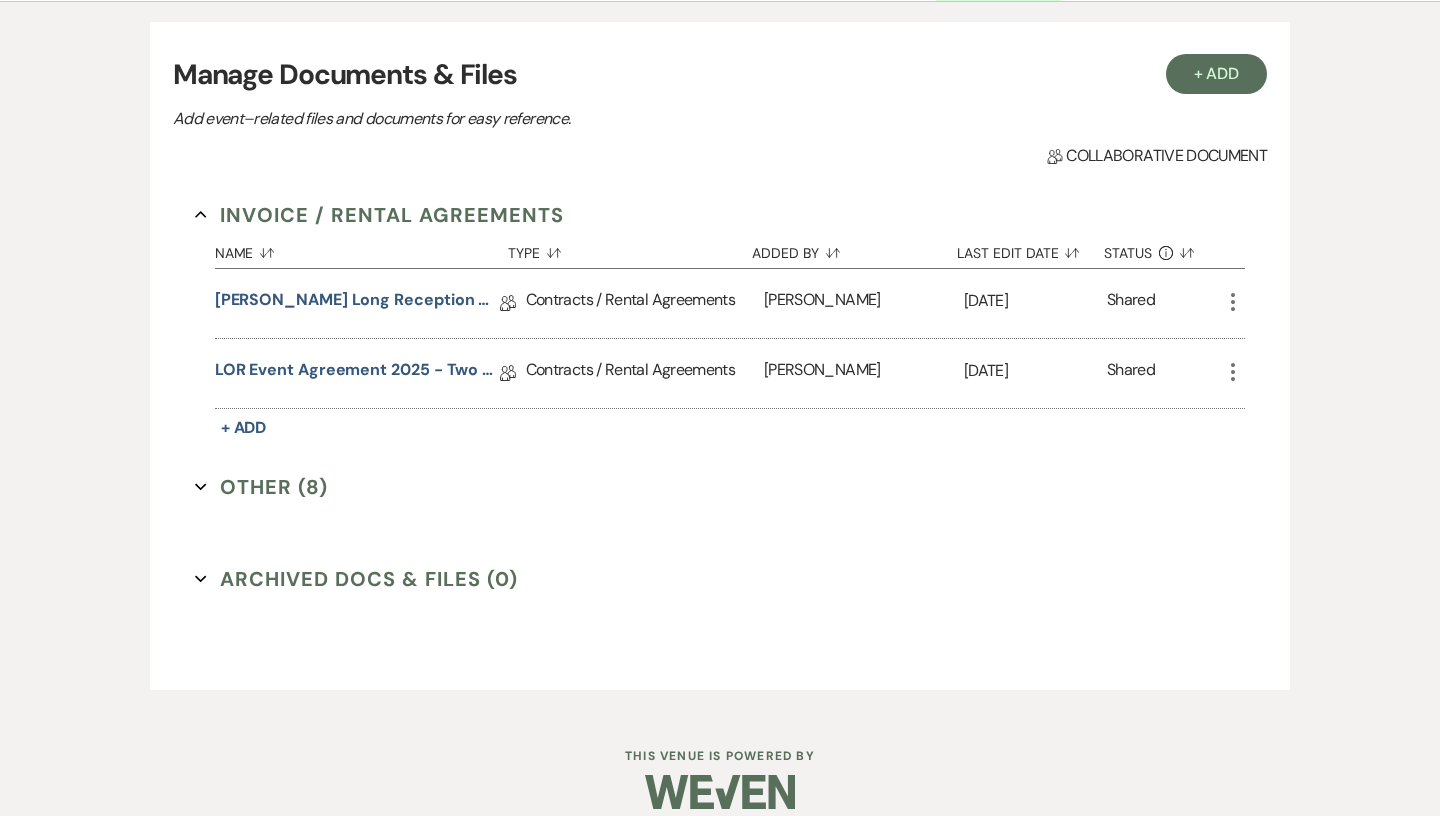 scroll, scrollTop: 408, scrollLeft: 0, axis: vertical 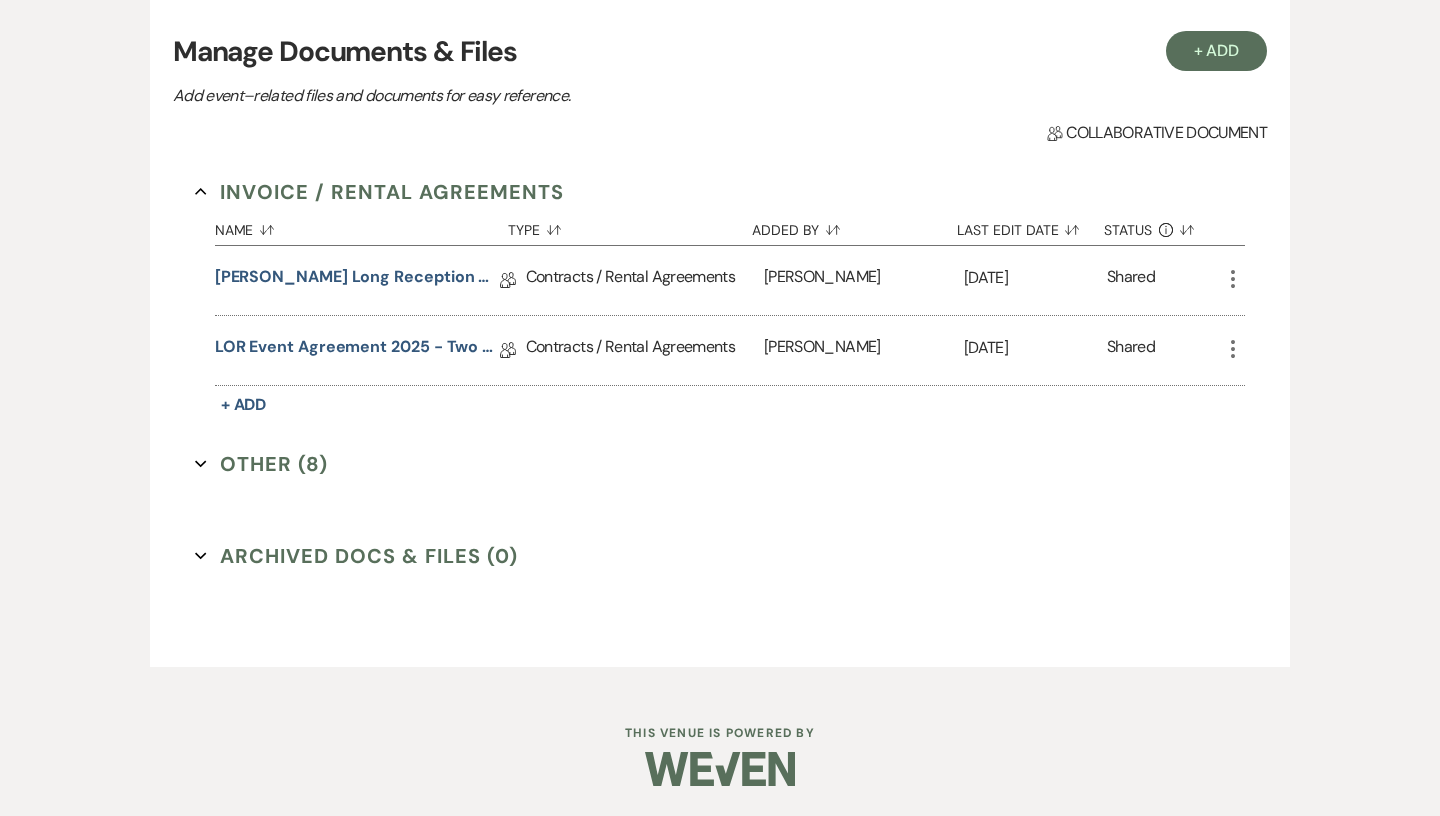 click on "Invoice / Rental Agreements Collapse Name   Sort Default Type   Sort Default Added By   Sort Default Last Edit Date   Sort Default Status Info   Sort Default D'Souza Long Reception Contract 4.10.26 Collab Doc Contracts / Rental Agreements Millie Adler Jul 16, 2025   Shared More LOR Event Agreement 2025 - Two Clients Collab Doc Contracts / Rental Agreements Millie Adler Jul 16, 2025   Shared More + Add Other (8) Expand" at bounding box center [720, 343] 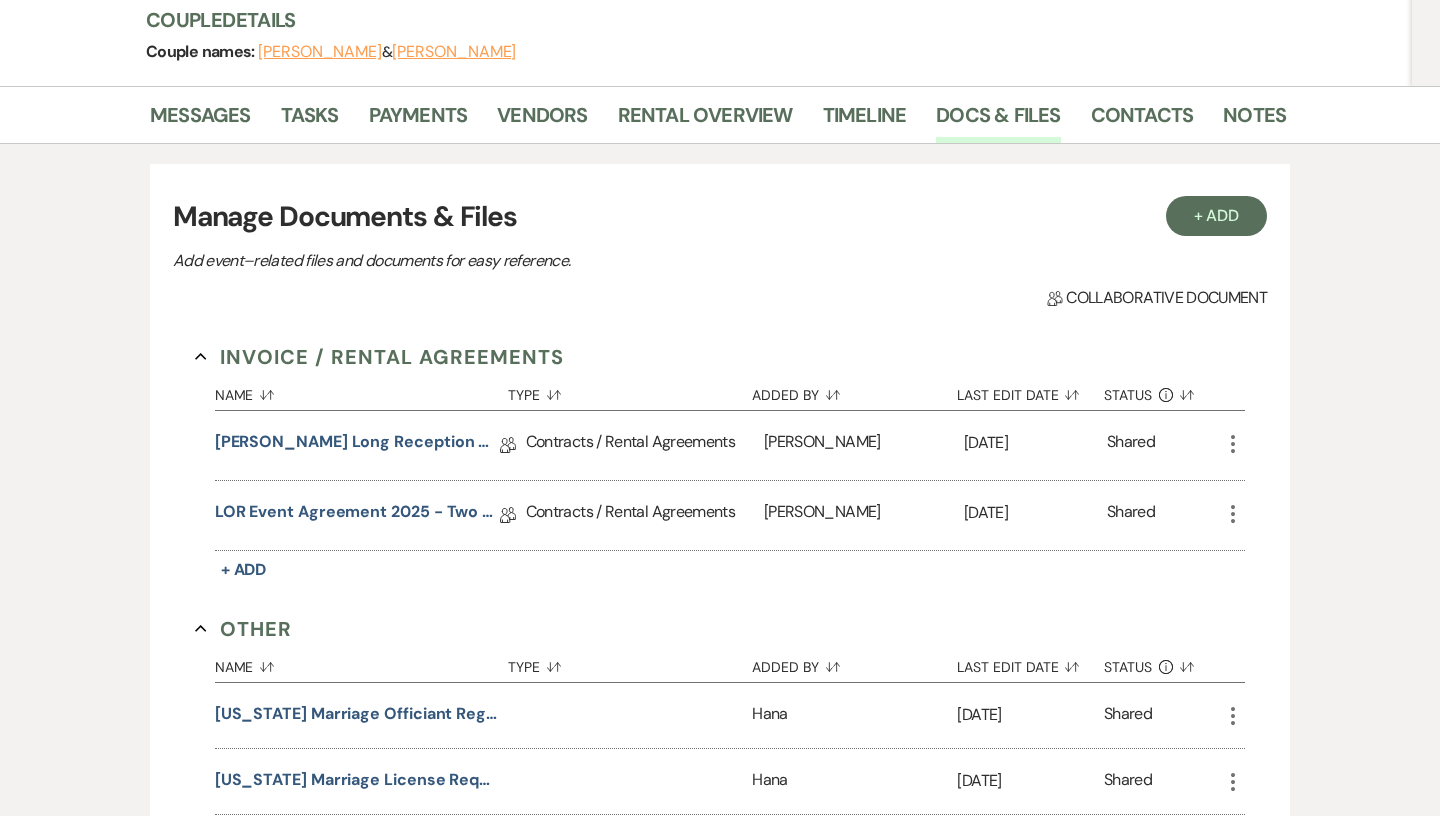 scroll, scrollTop: 240, scrollLeft: 0, axis: vertical 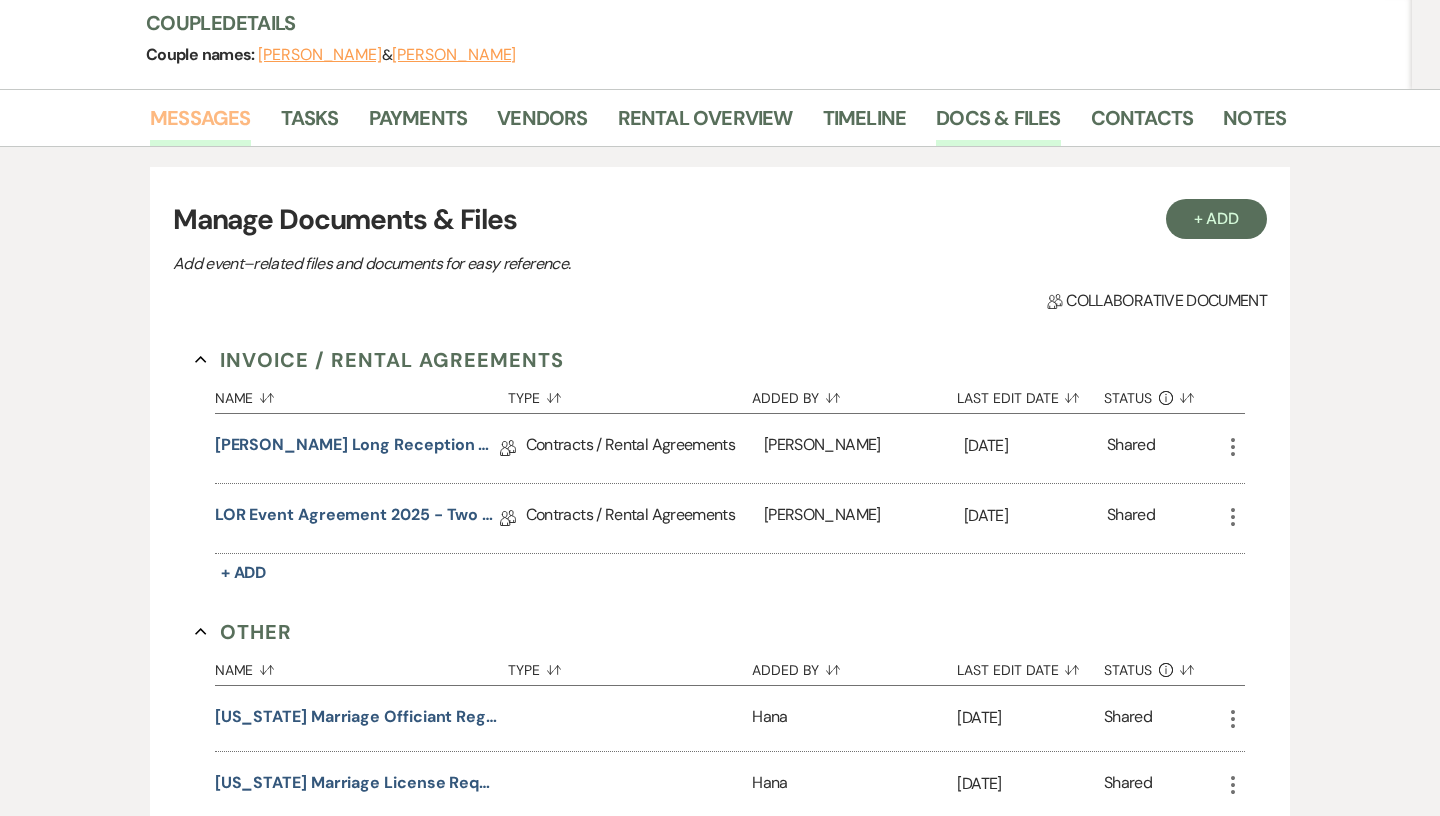 click on "Messages" at bounding box center [200, 124] 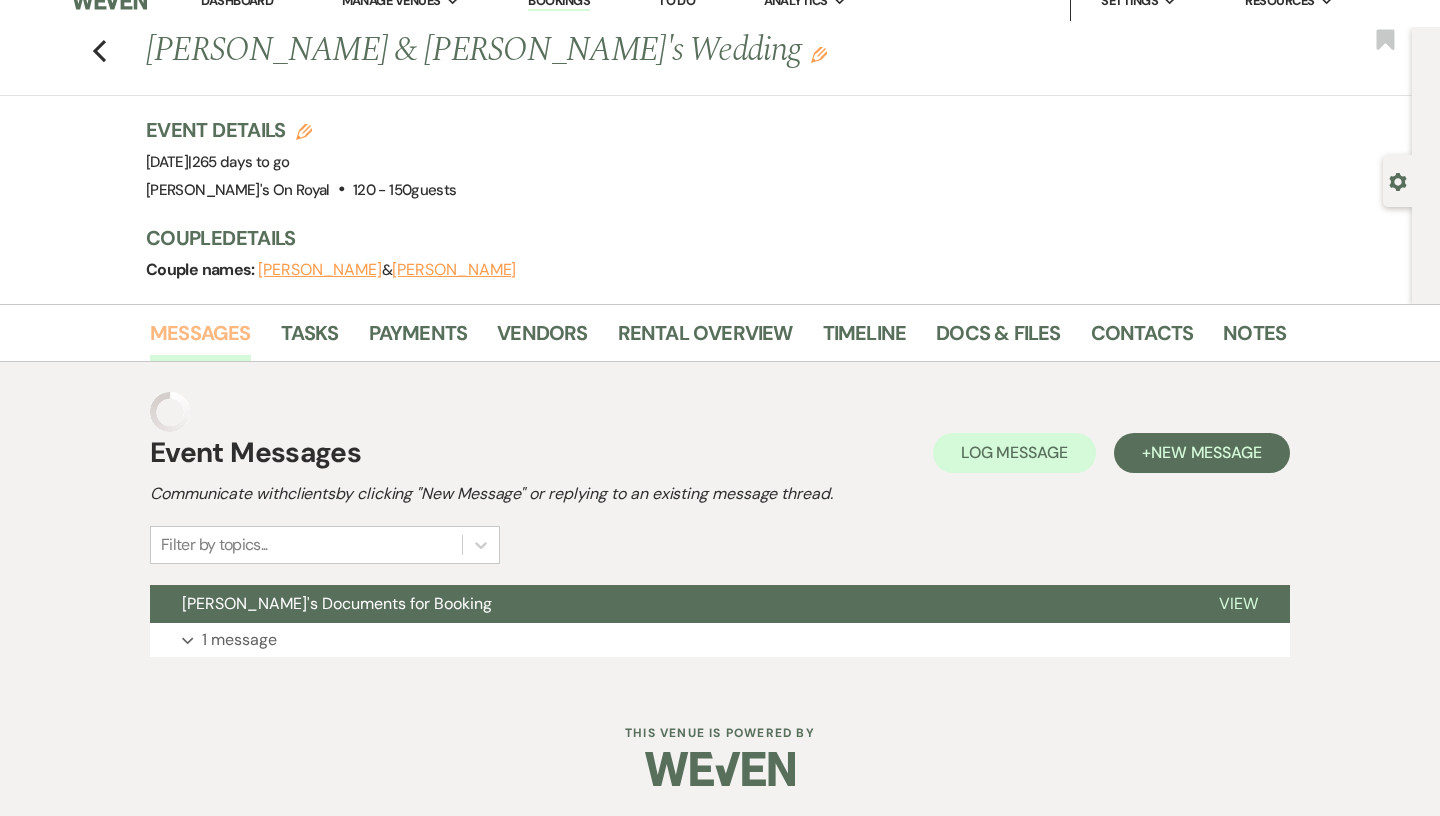 scroll, scrollTop: 0, scrollLeft: 0, axis: both 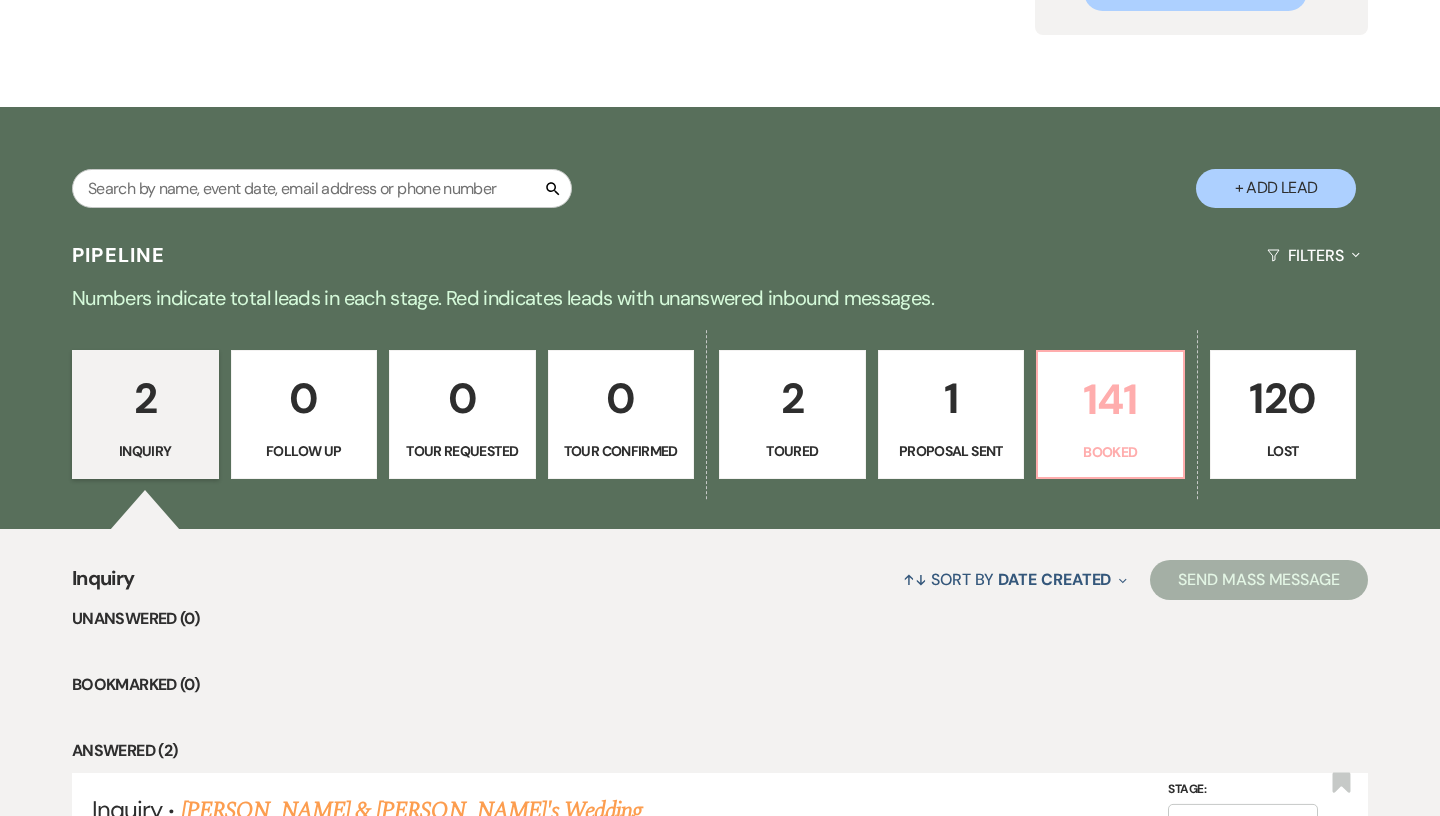 click on "141 Booked" at bounding box center (1110, 415) 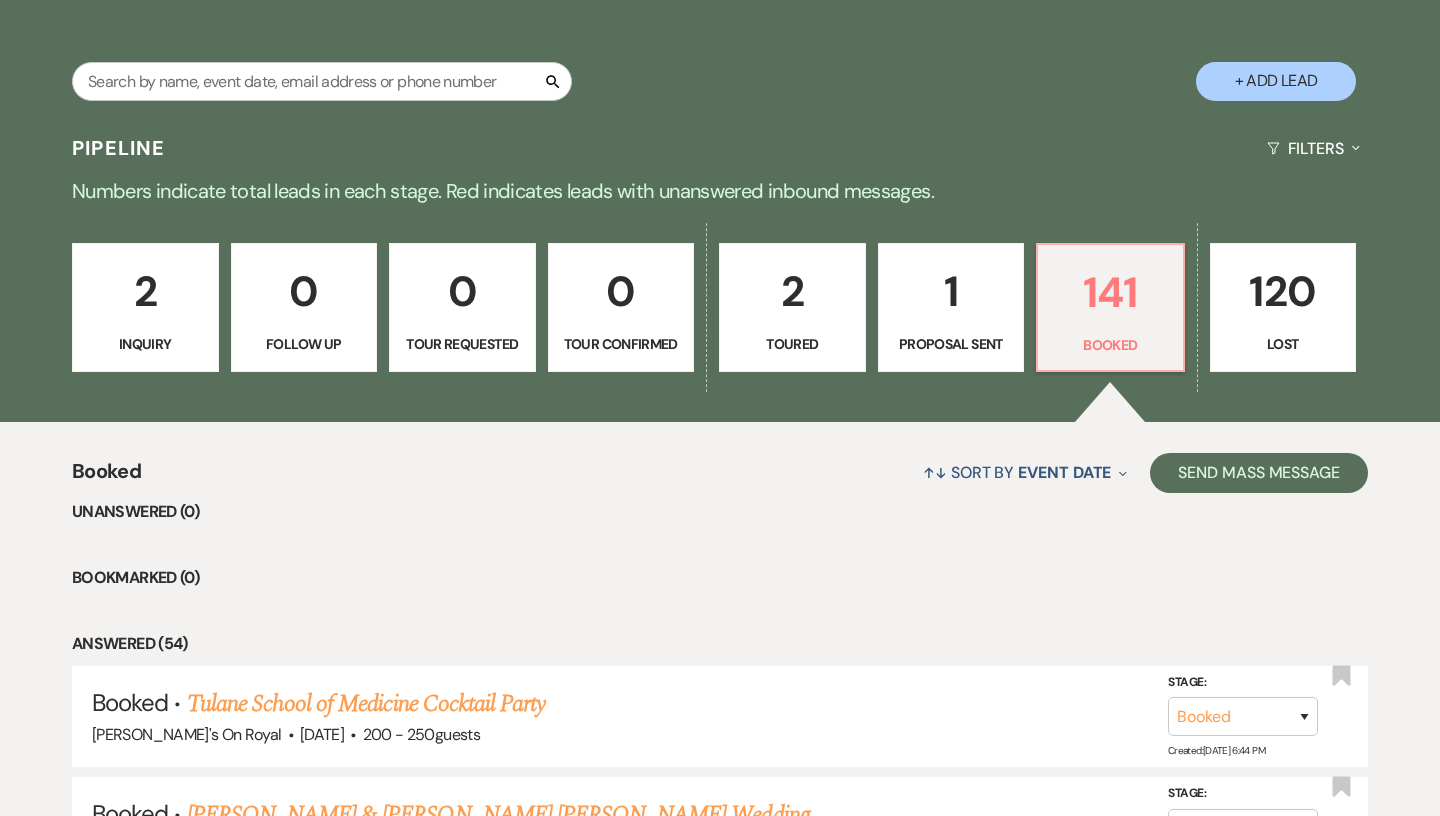 scroll, scrollTop: 349, scrollLeft: 0, axis: vertical 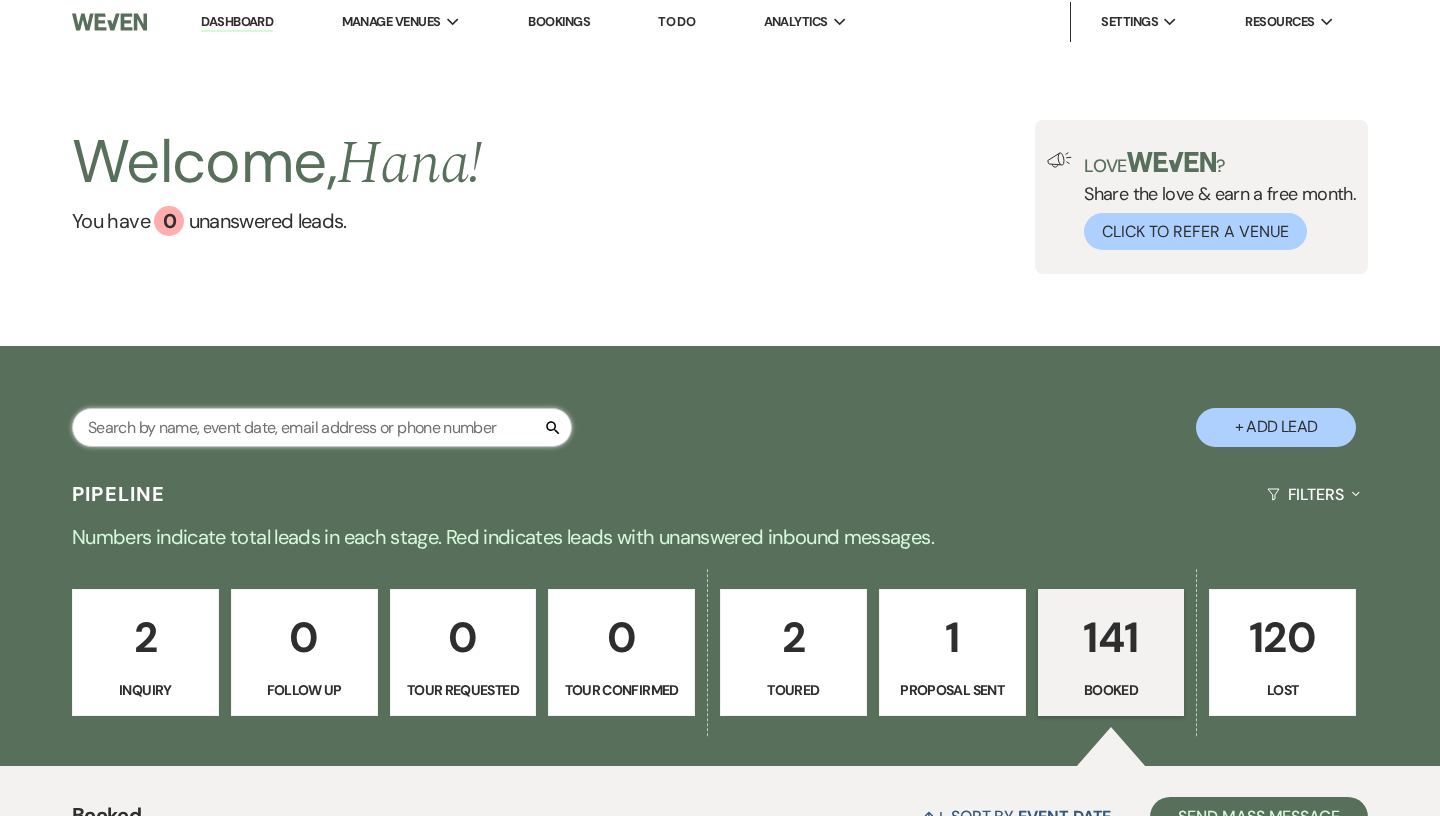 click at bounding box center (322, 427) 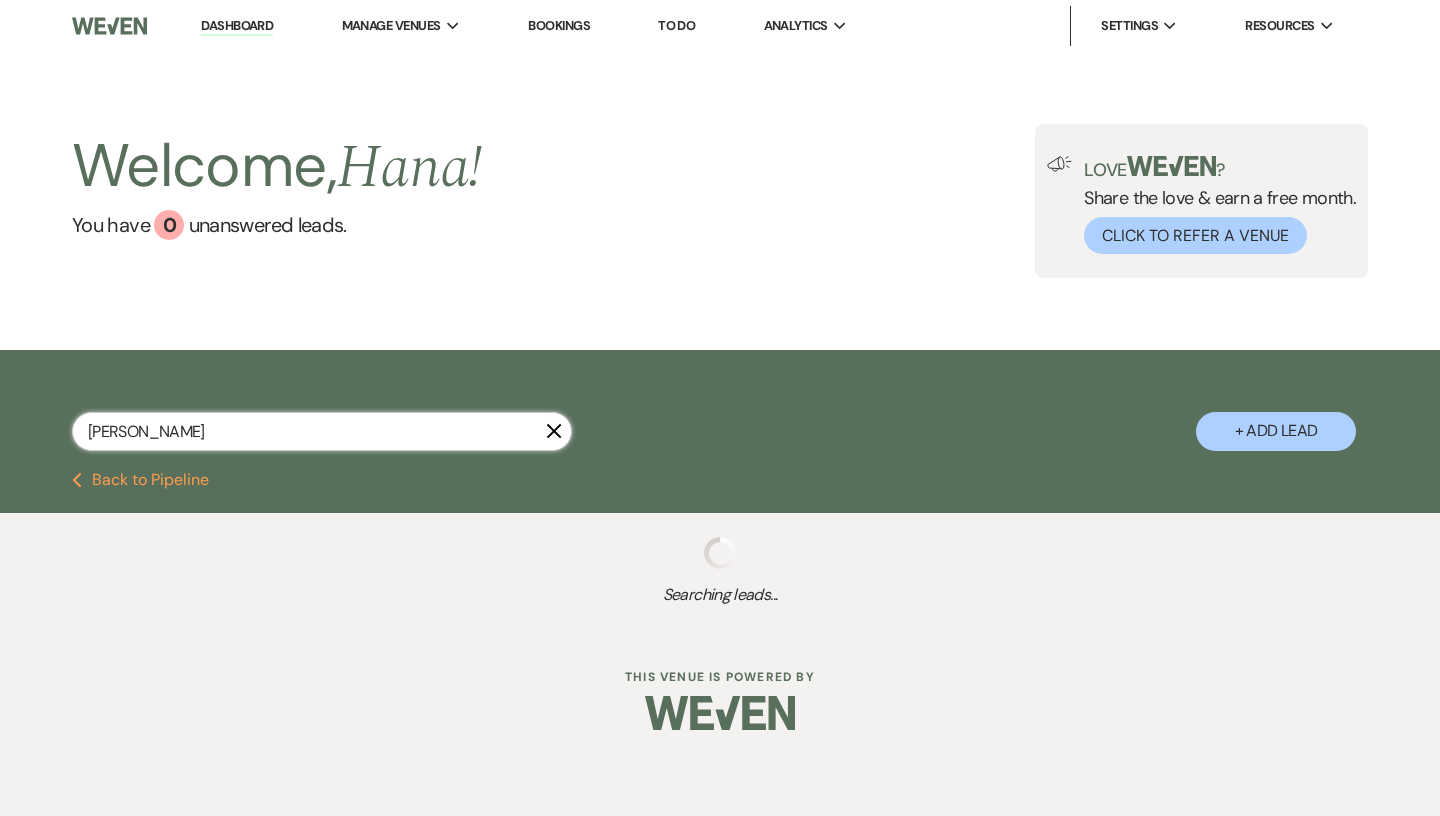 scroll, scrollTop: 0, scrollLeft: 0, axis: both 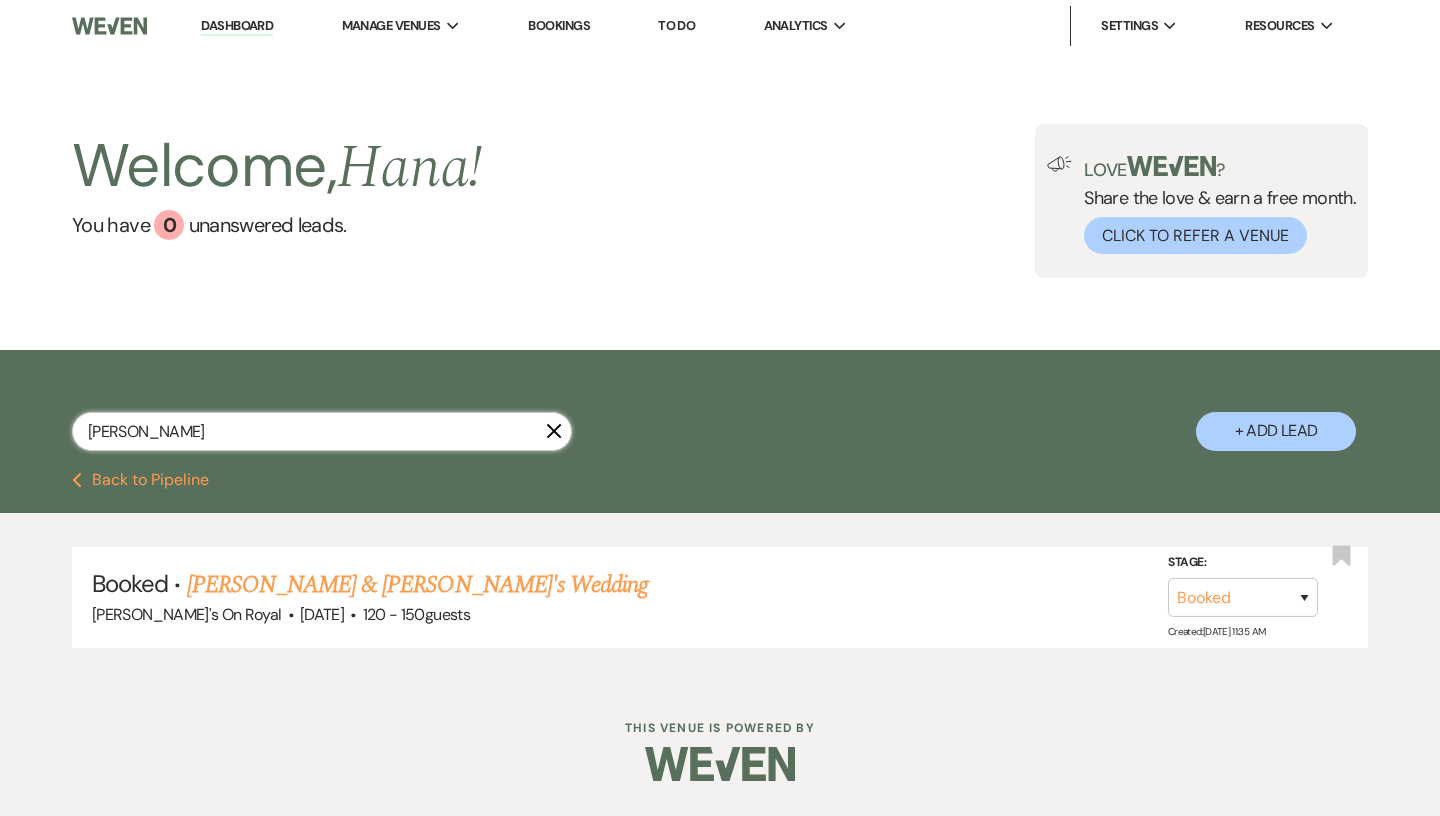 type on "[PERSON_NAME]" 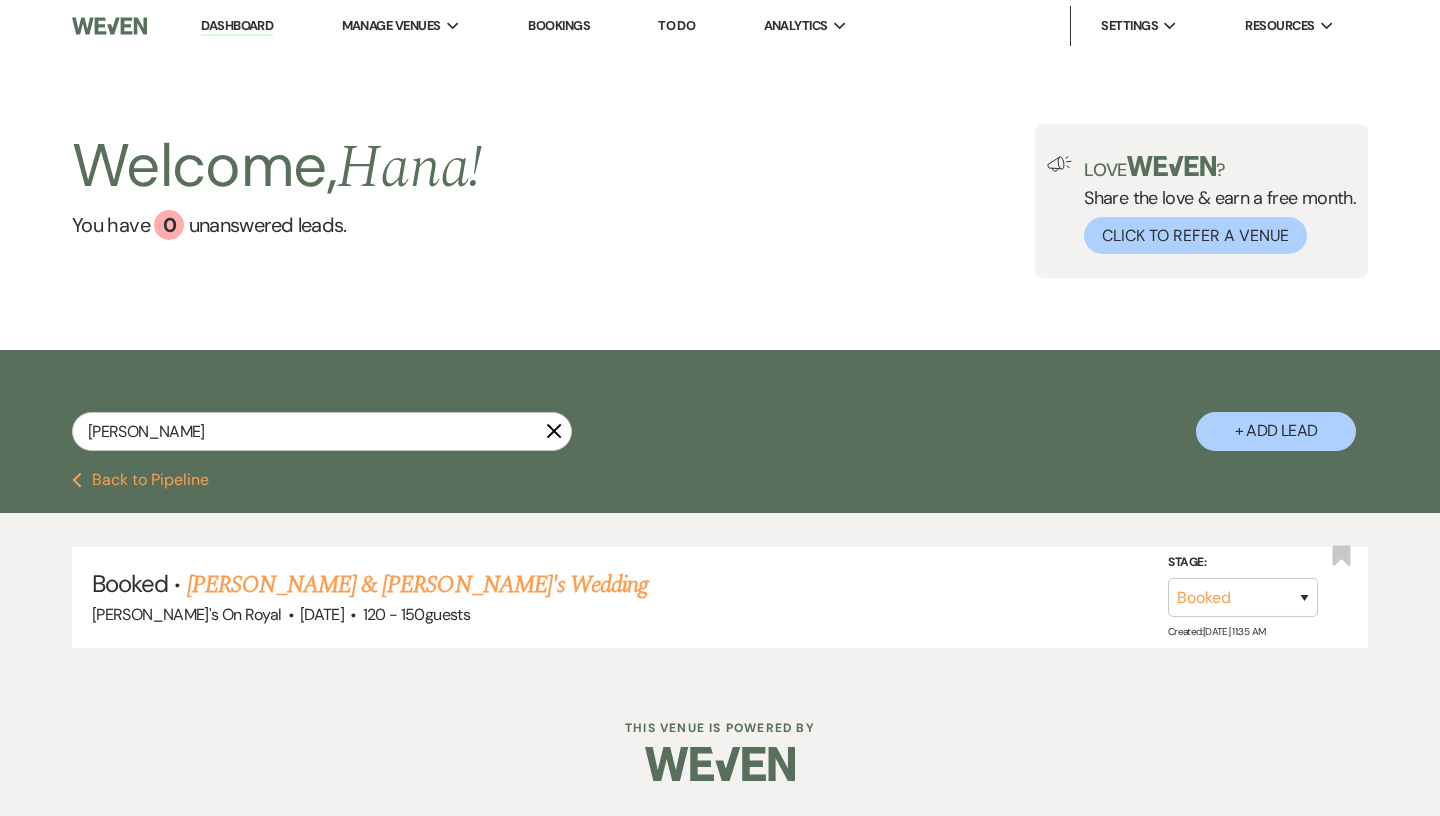 click on "[PERSON_NAME] & [PERSON_NAME]'s Wedding" at bounding box center (418, 585) 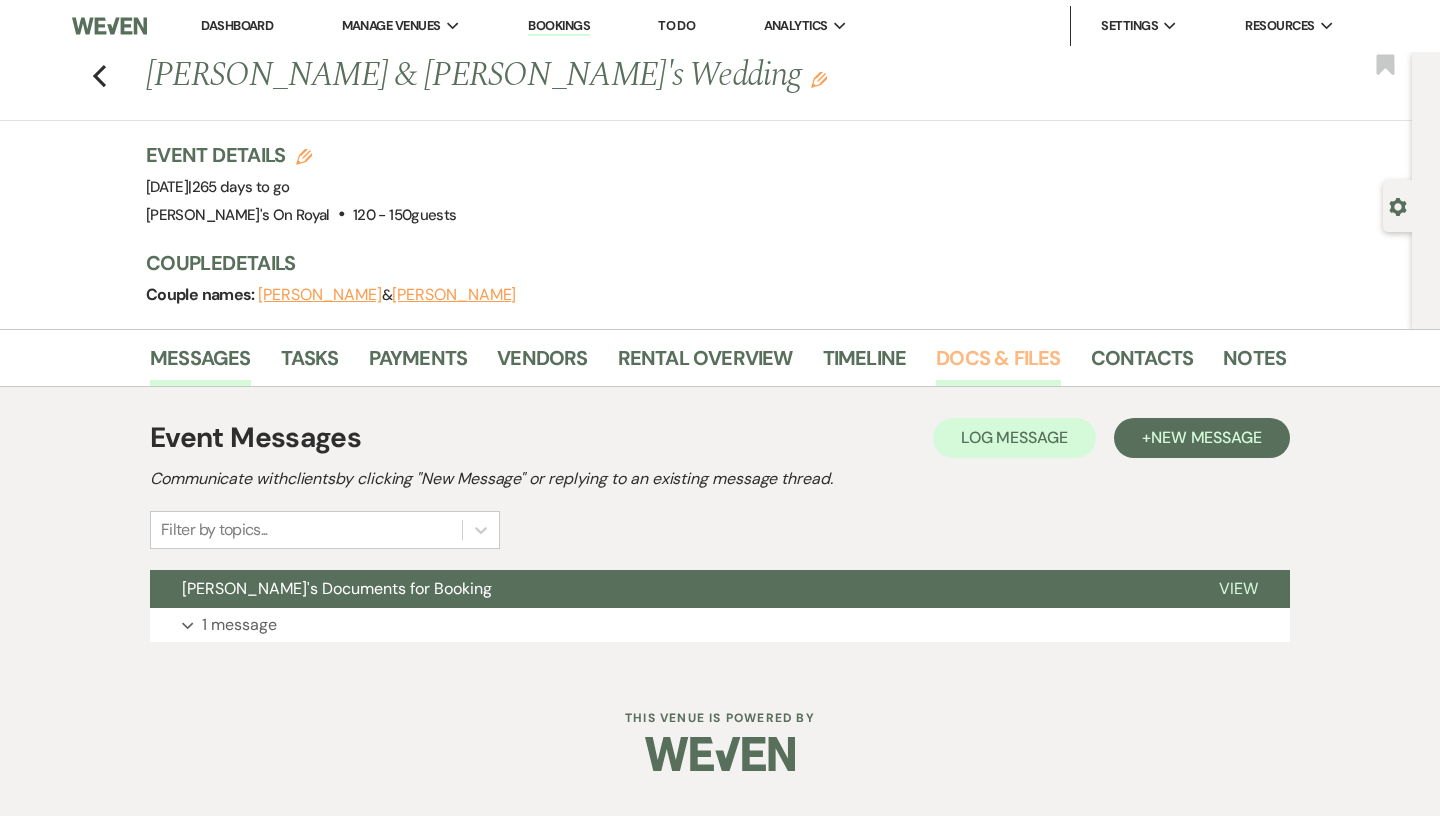 click on "Docs & Files" at bounding box center (998, 364) 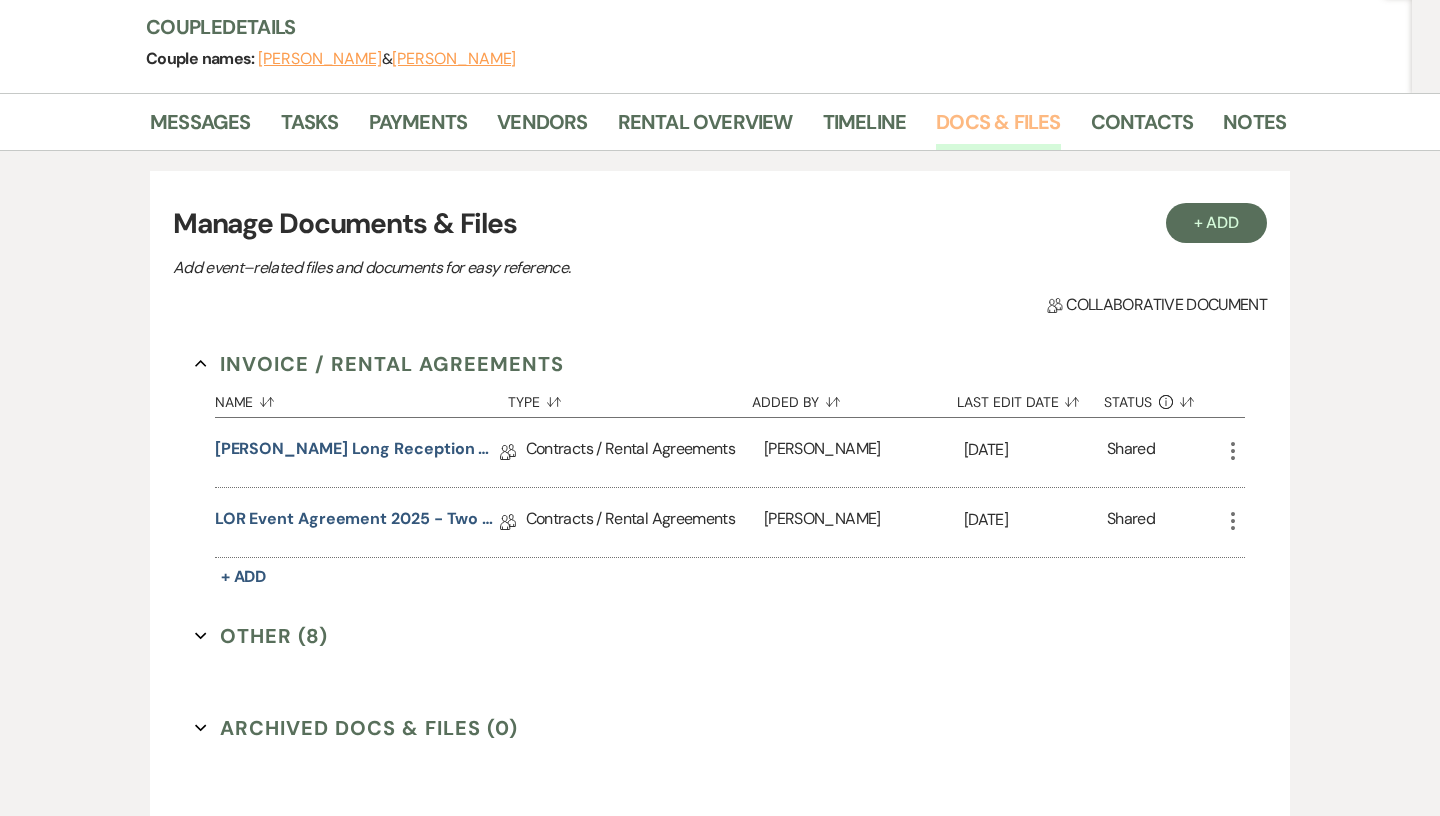 scroll, scrollTop: 244, scrollLeft: 0, axis: vertical 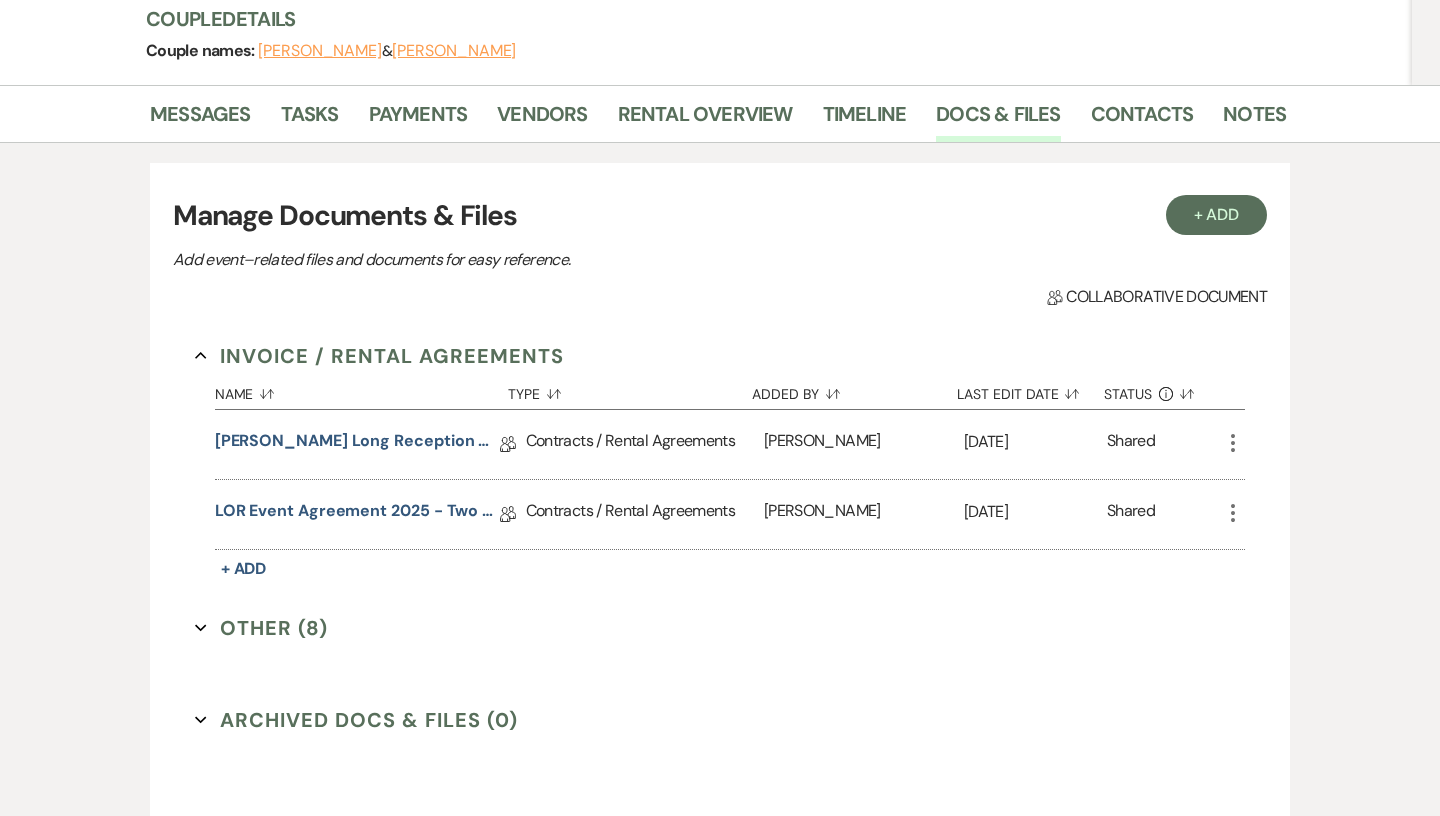 click on "More" 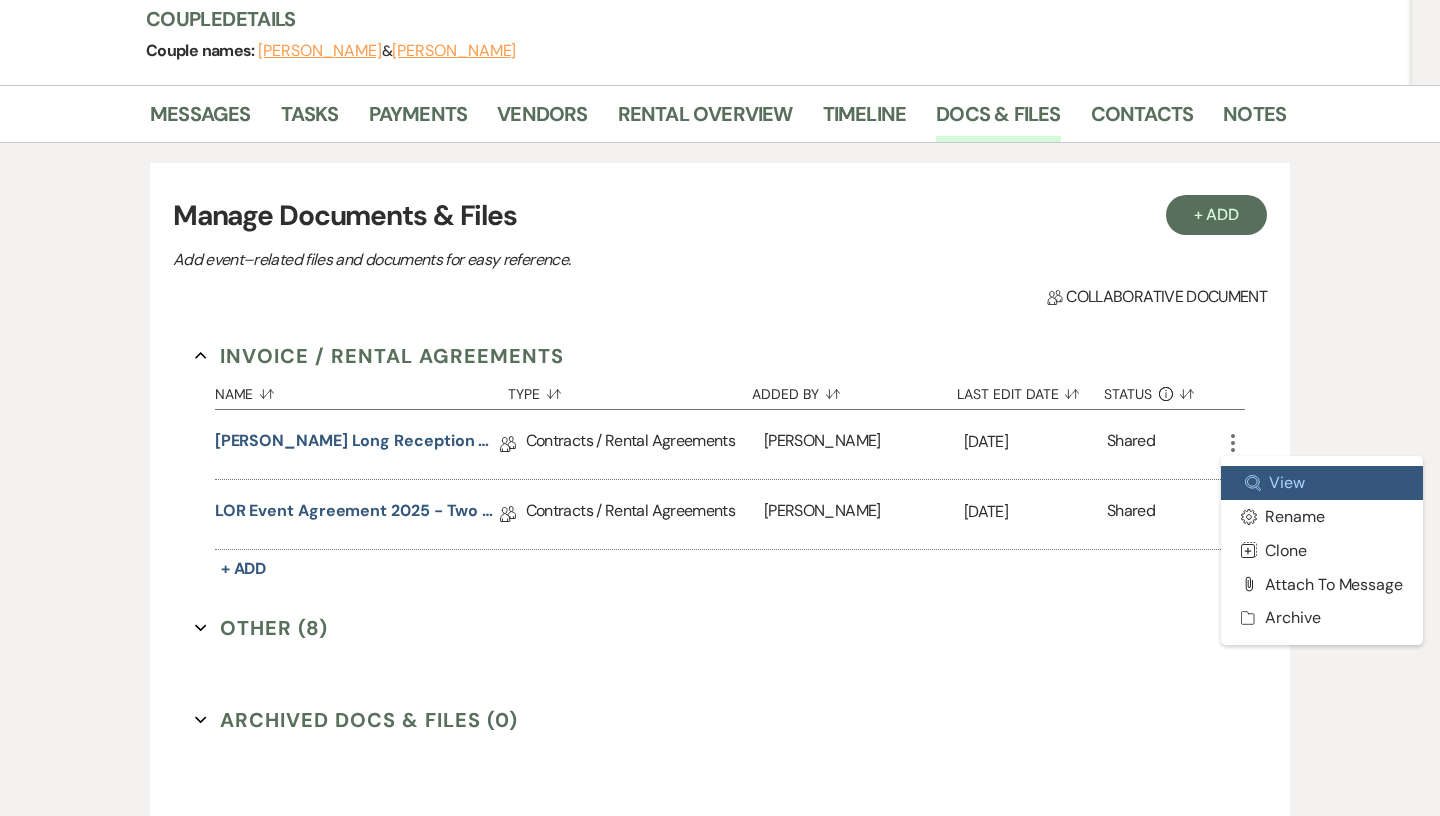 click on "Zoom View" at bounding box center (1322, 483) 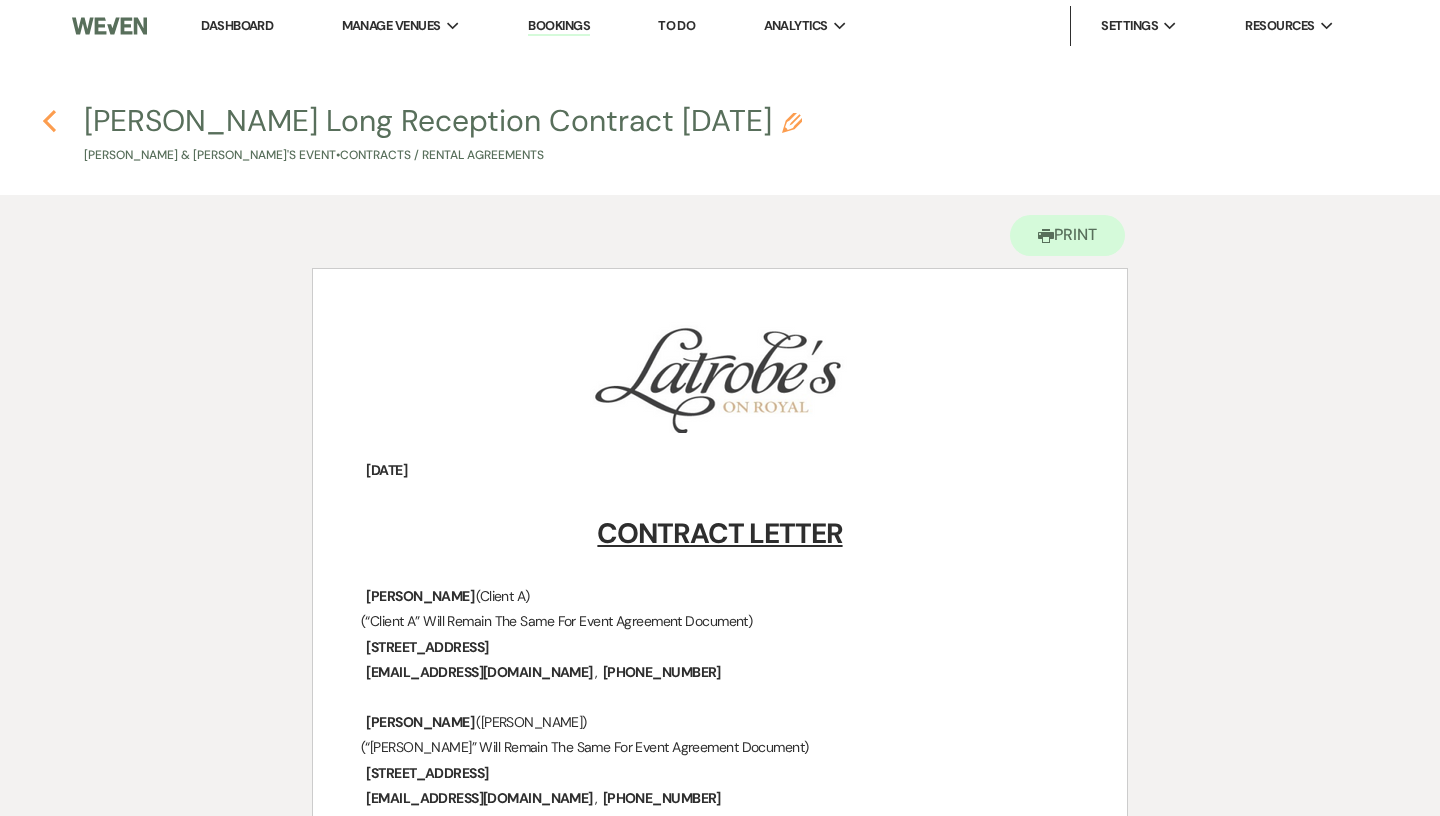 click on "Previous" 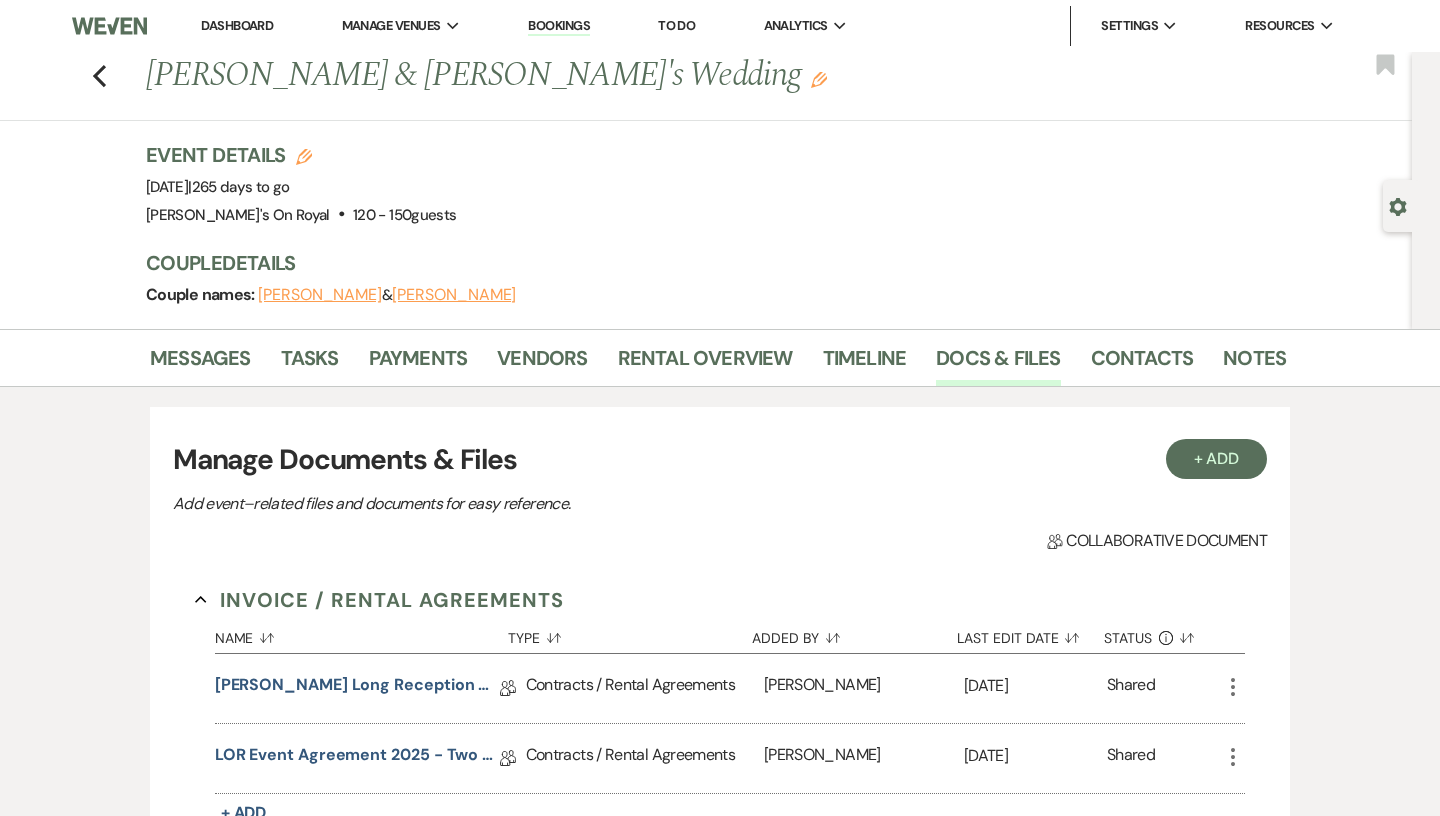 scroll, scrollTop: 244, scrollLeft: 0, axis: vertical 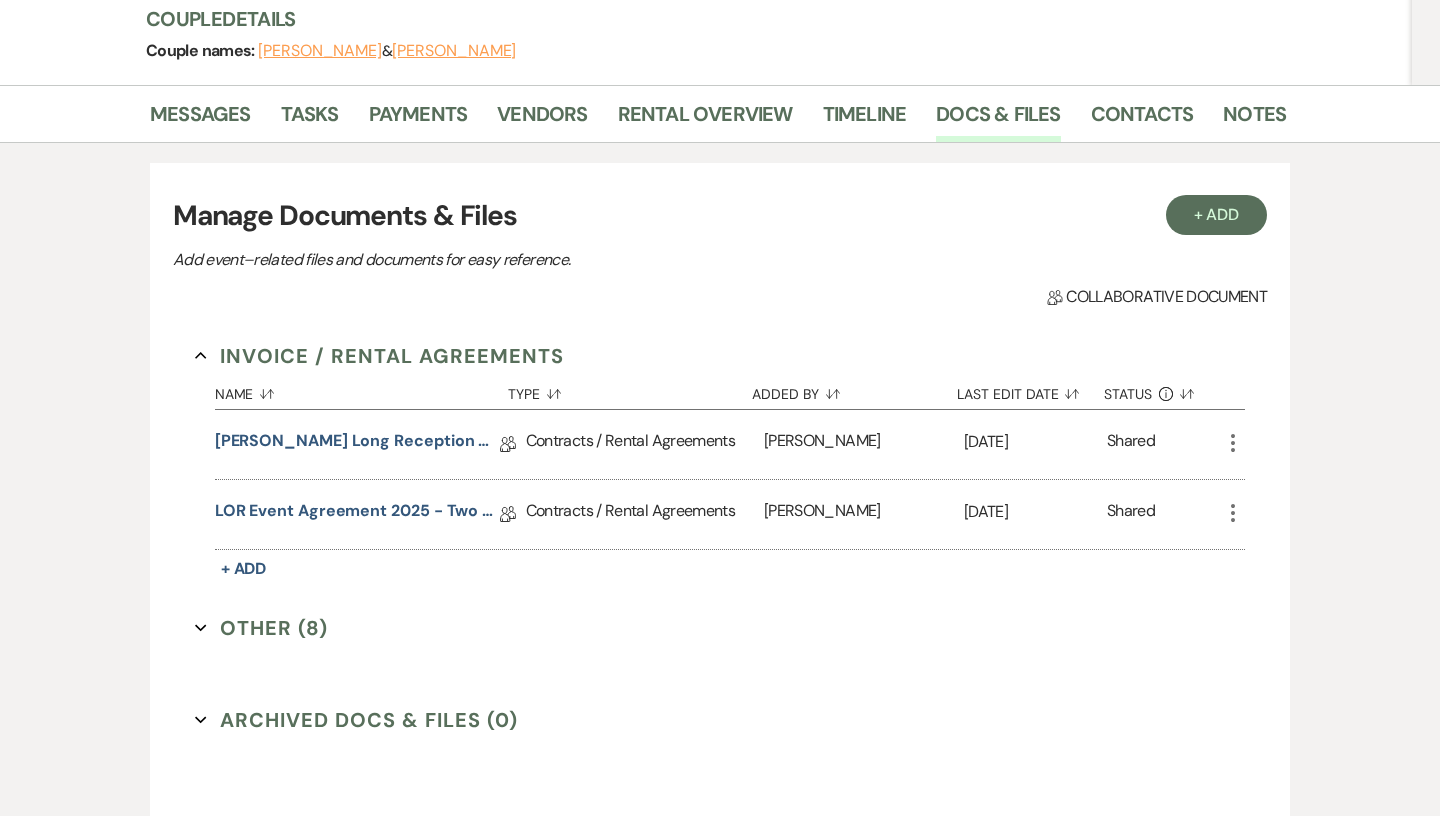 click on "More" 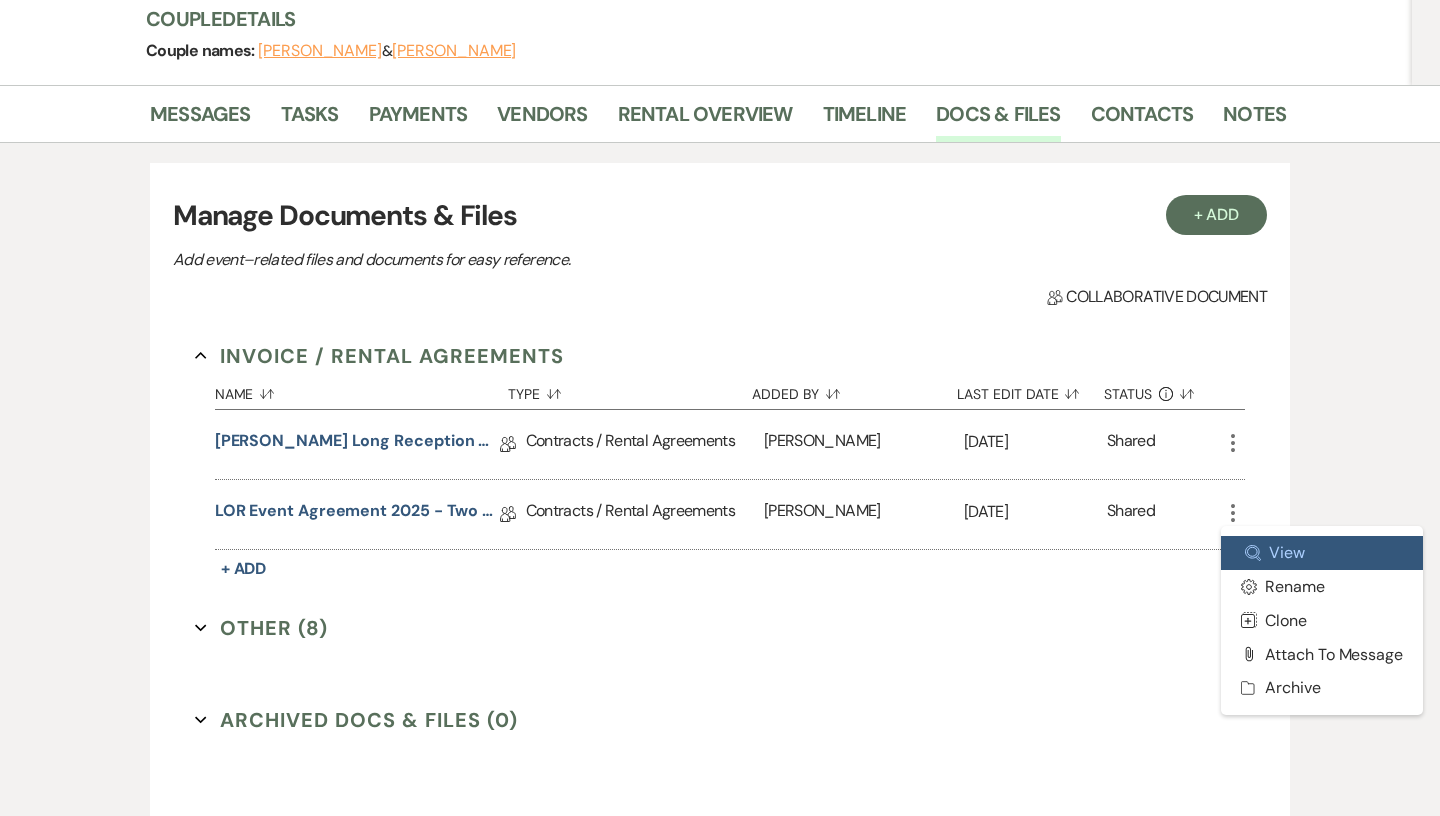 click on "Zoom View" at bounding box center [1322, 553] 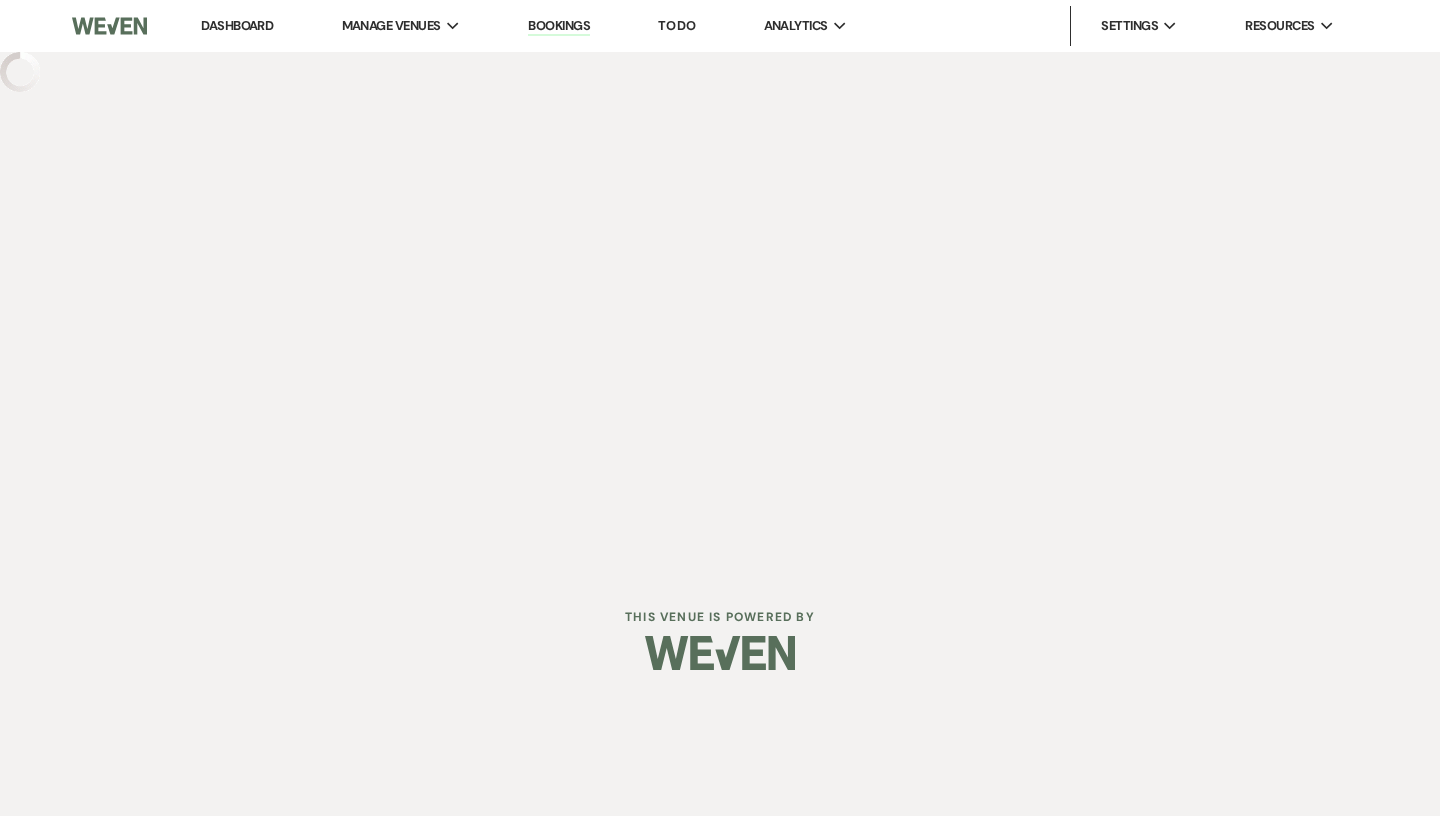 scroll, scrollTop: 0, scrollLeft: 0, axis: both 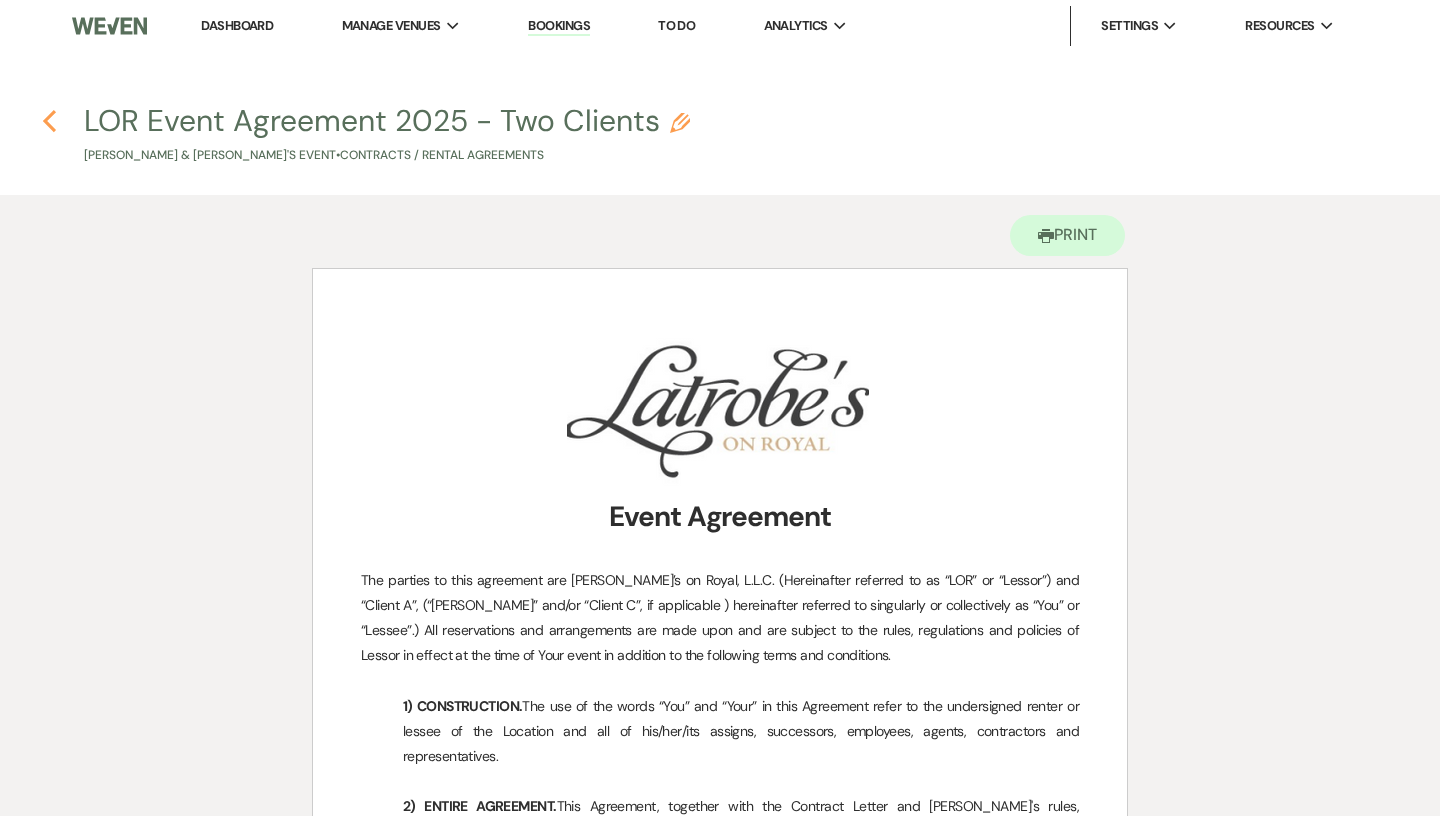 click on "Previous" 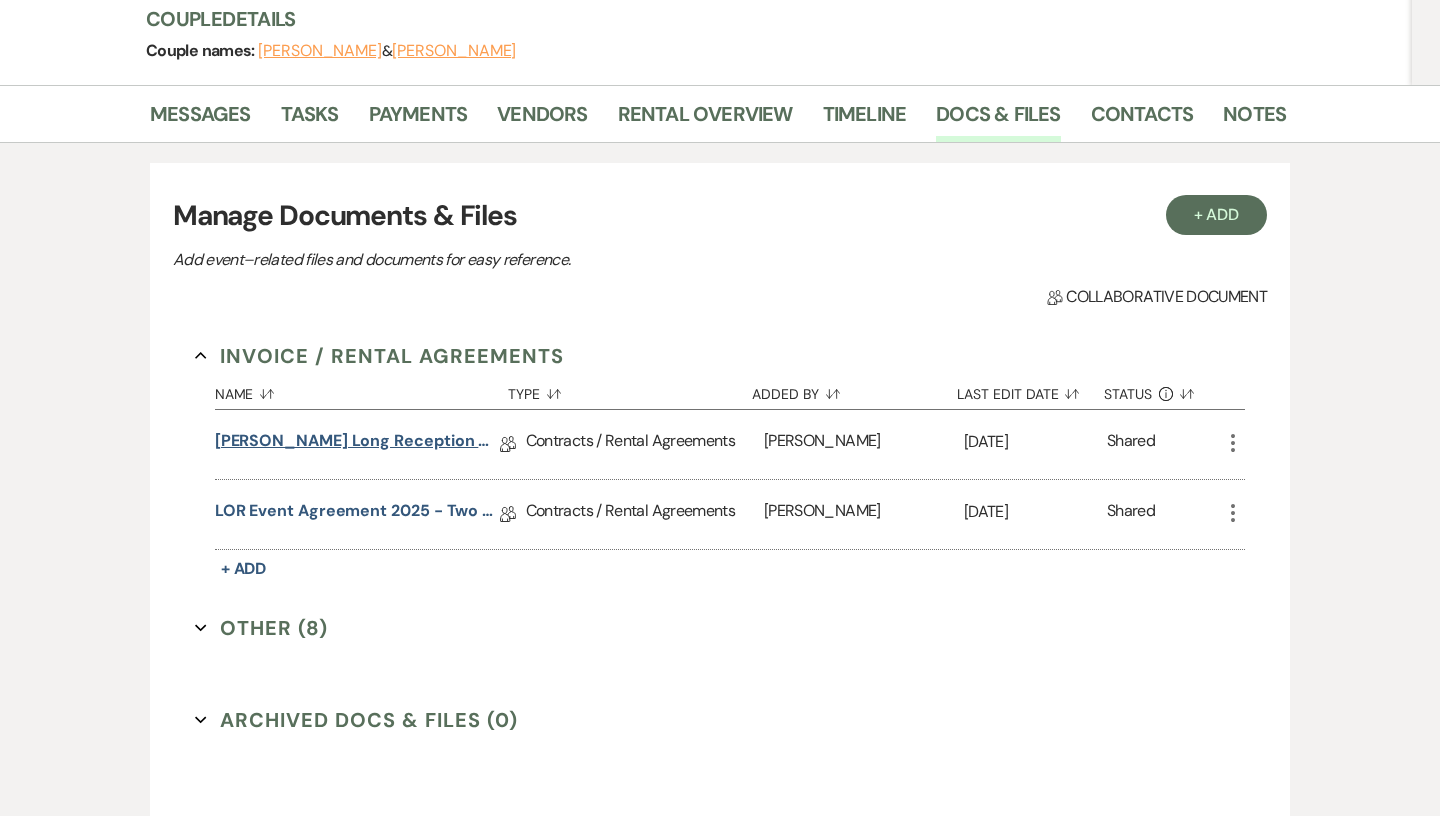 click on "[PERSON_NAME] Long Reception Contract [DATE]" at bounding box center [357, 444] 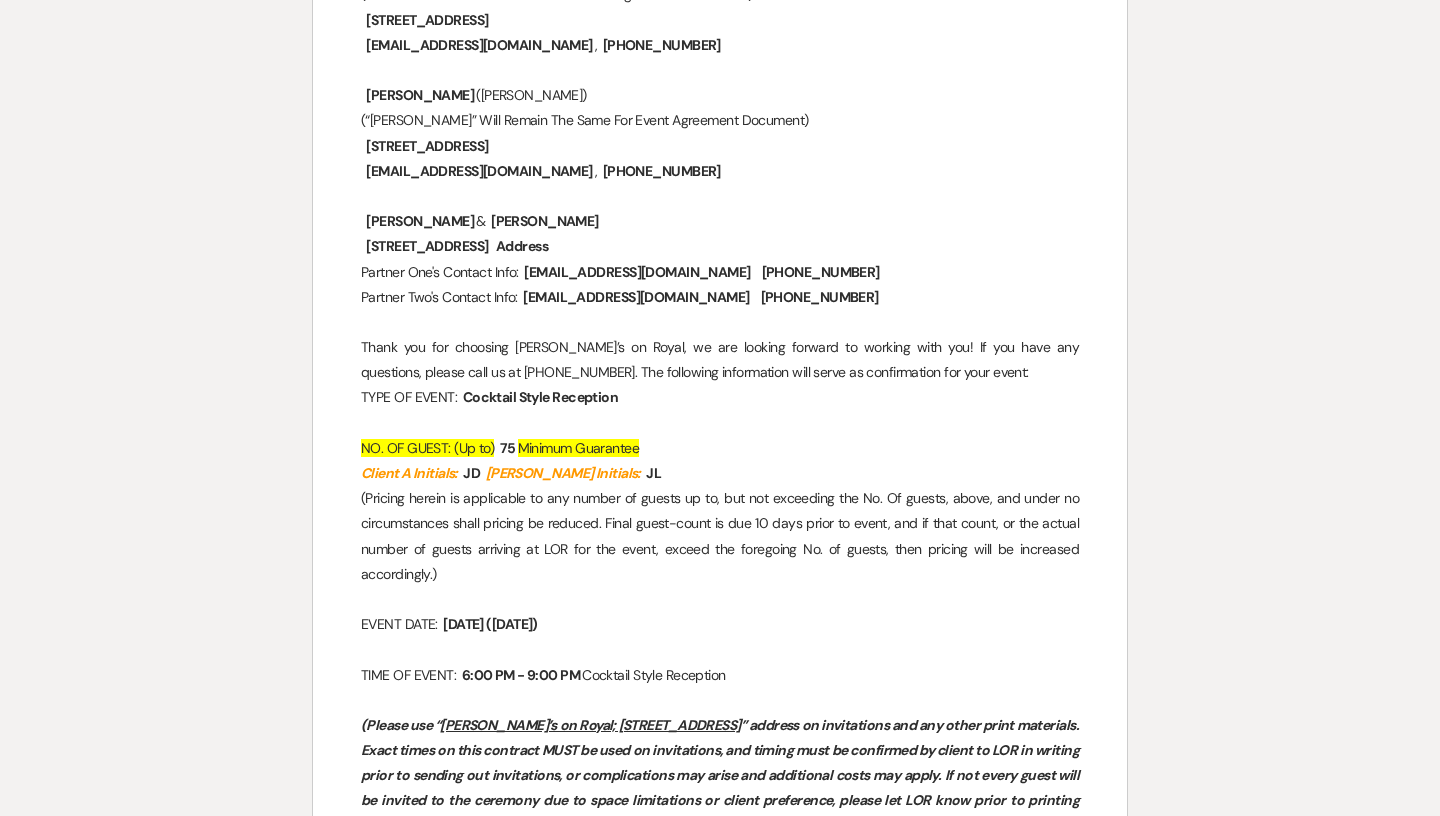 scroll, scrollTop: 631, scrollLeft: 0, axis: vertical 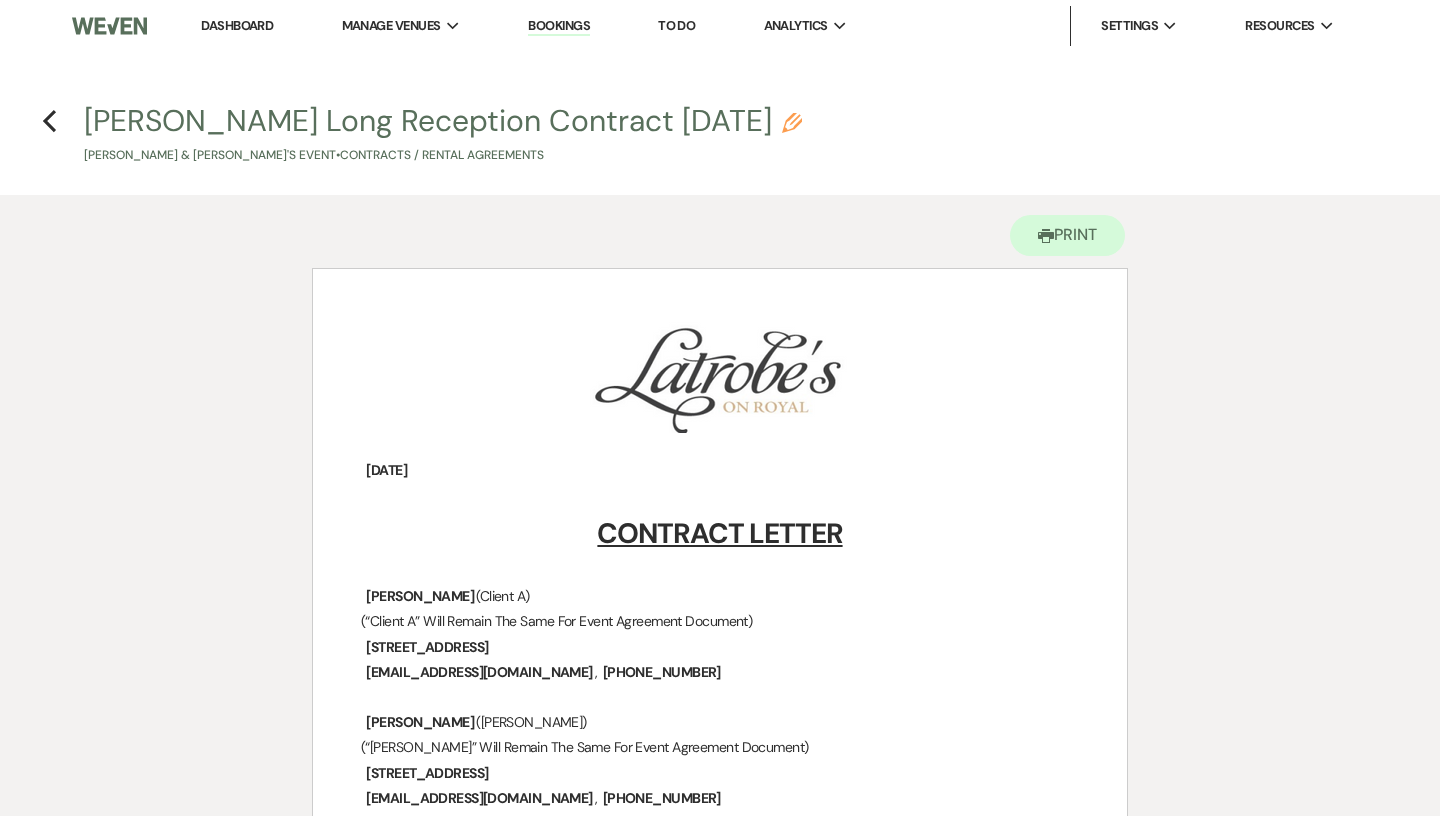 click on "Dashboard" at bounding box center [237, 25] 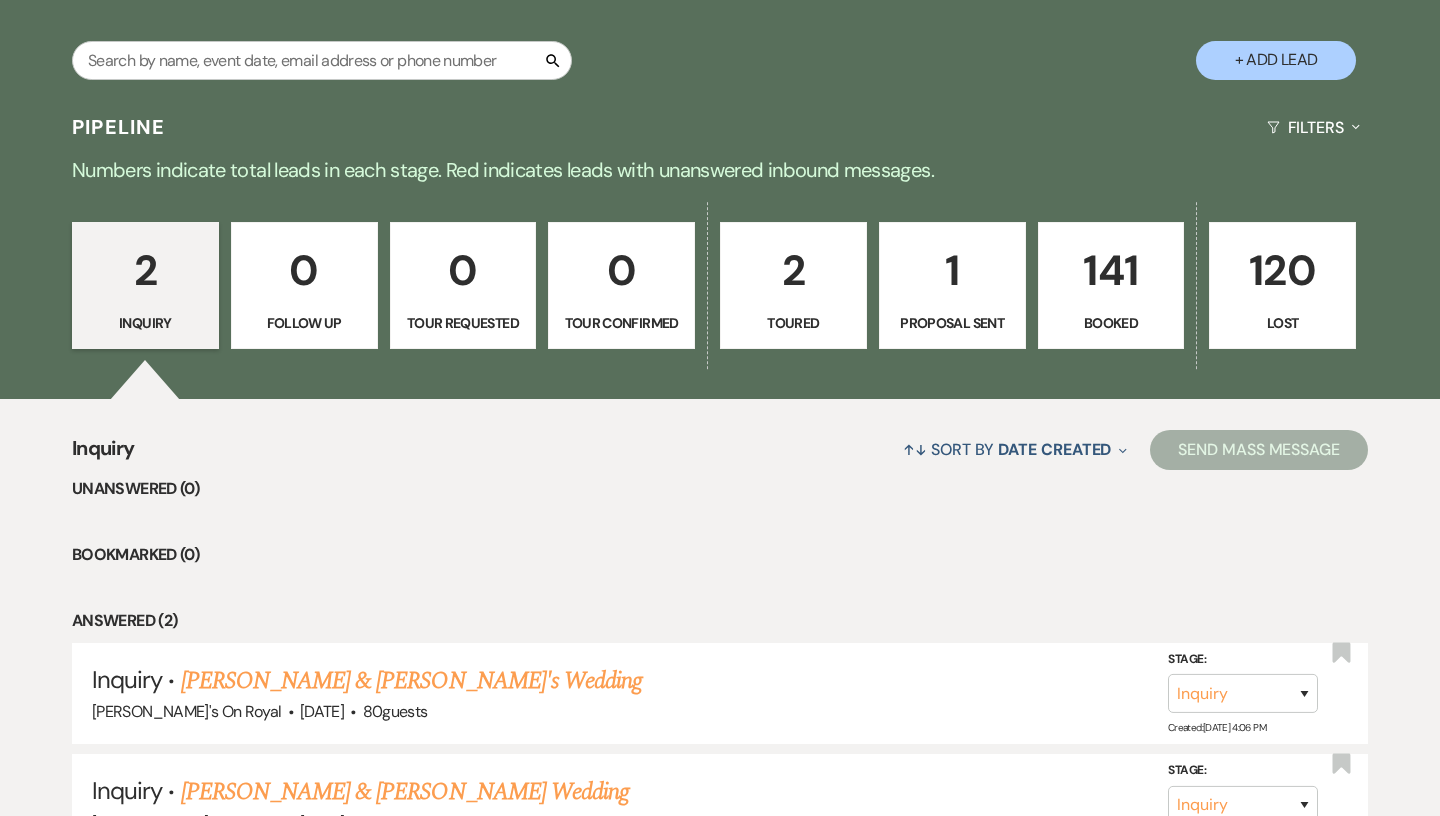 scroll, scrollTop: 572, scrollLeft: 0, axis: vertical 